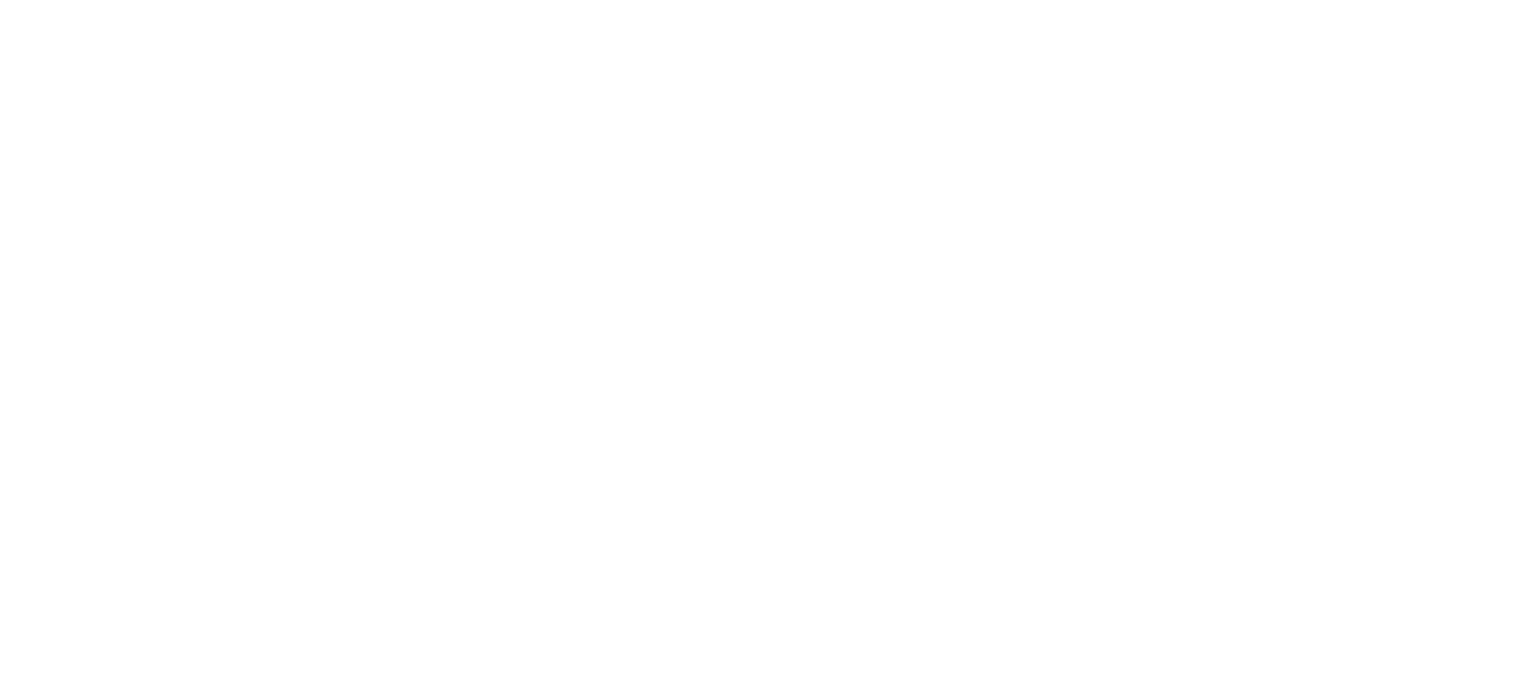 scroll, scrollTop: 0, scrollLeft: 0, axis: both 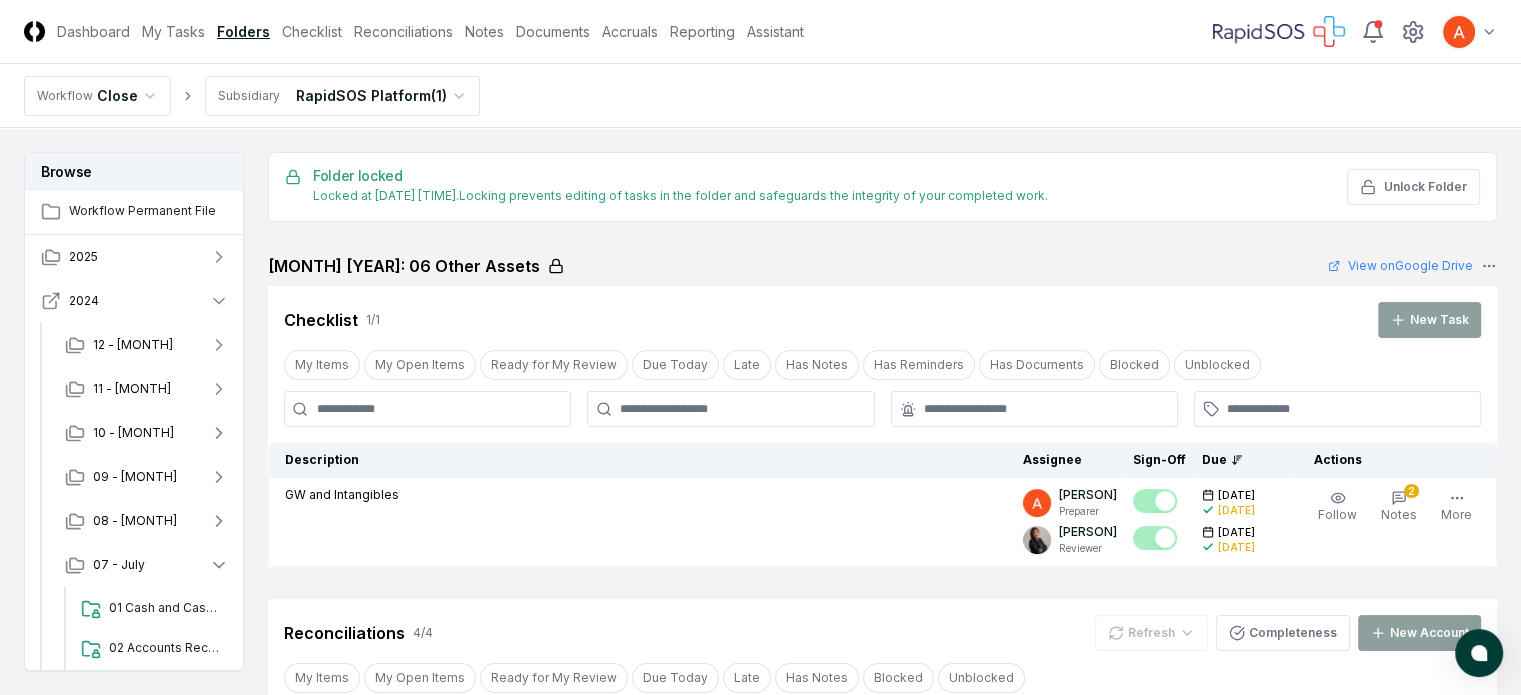 click on "2024" at bounding box center [135, 301] 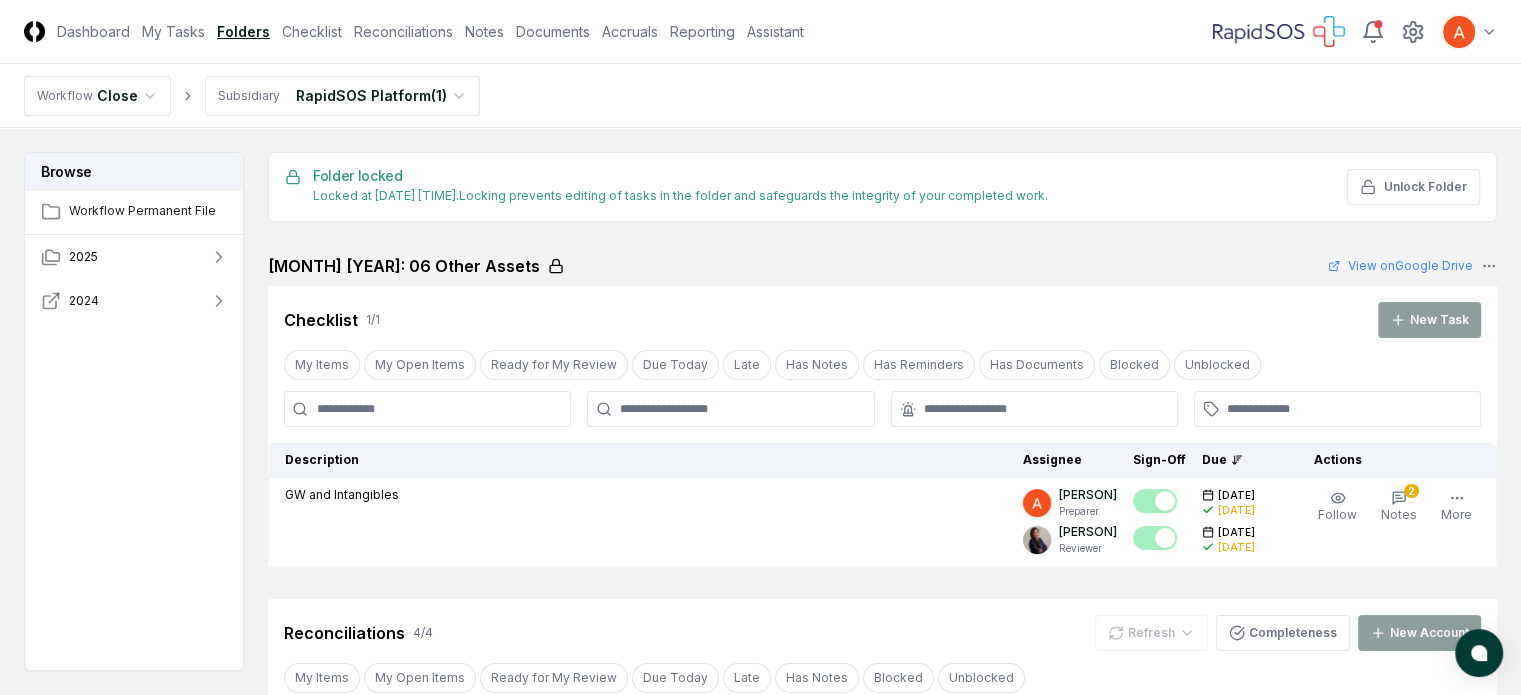 type 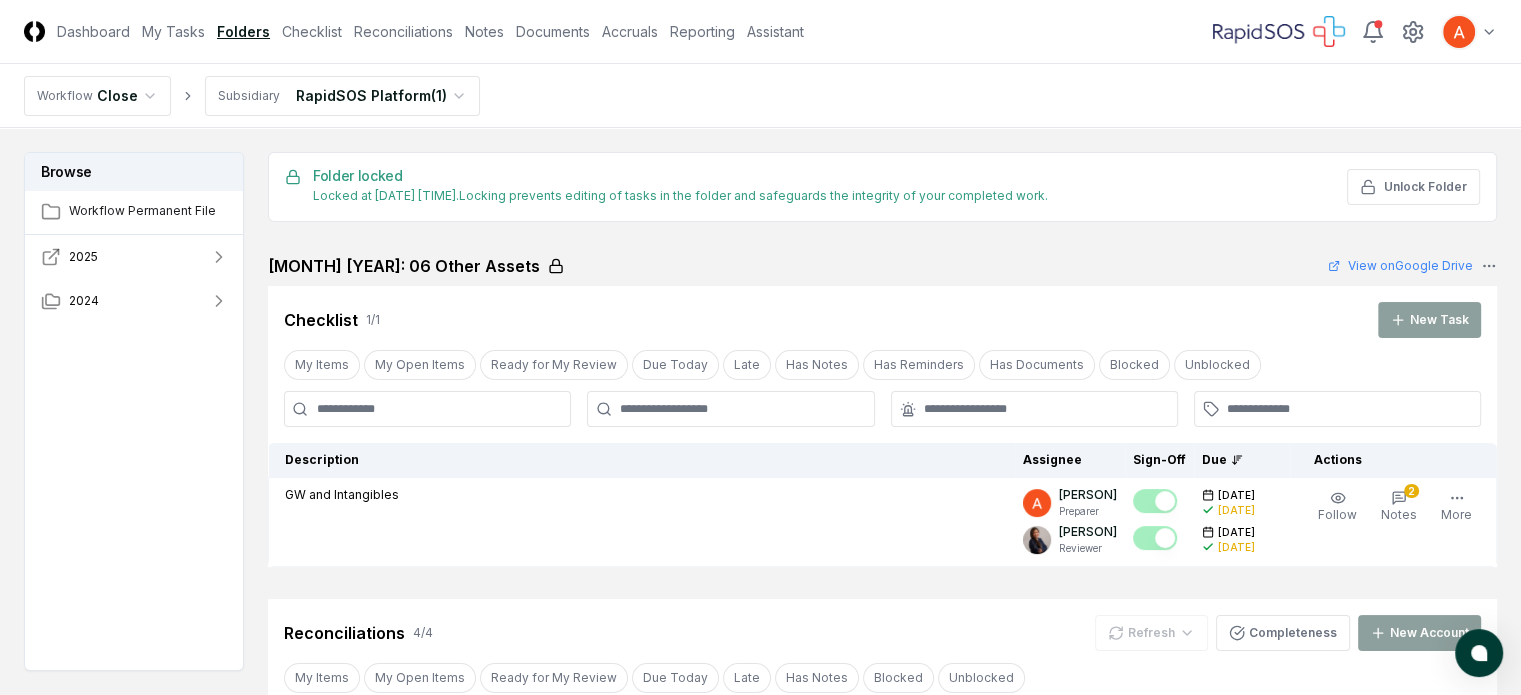 click on "2025" at bounding box center [135, 257] 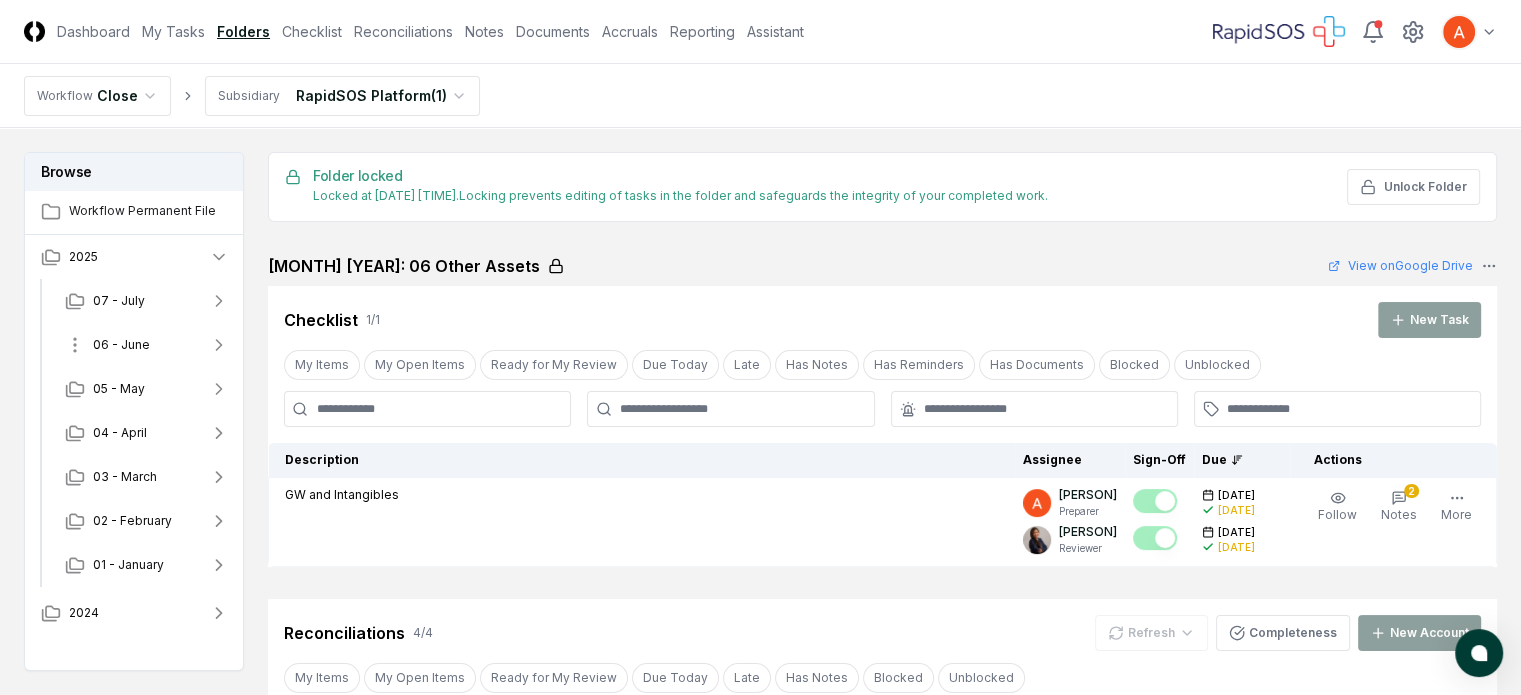 type 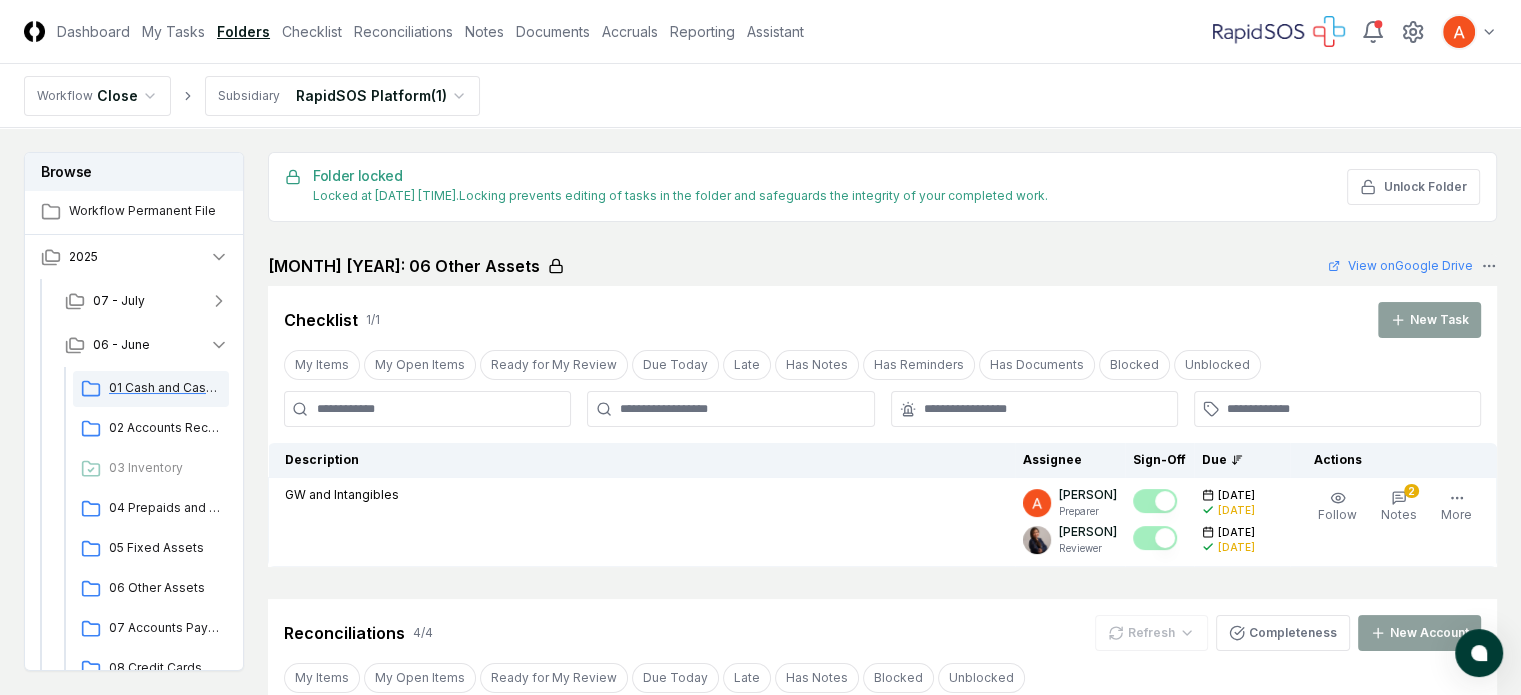 click on "01 Cash and Cash Equivalents" at bounding box center (165, 388) 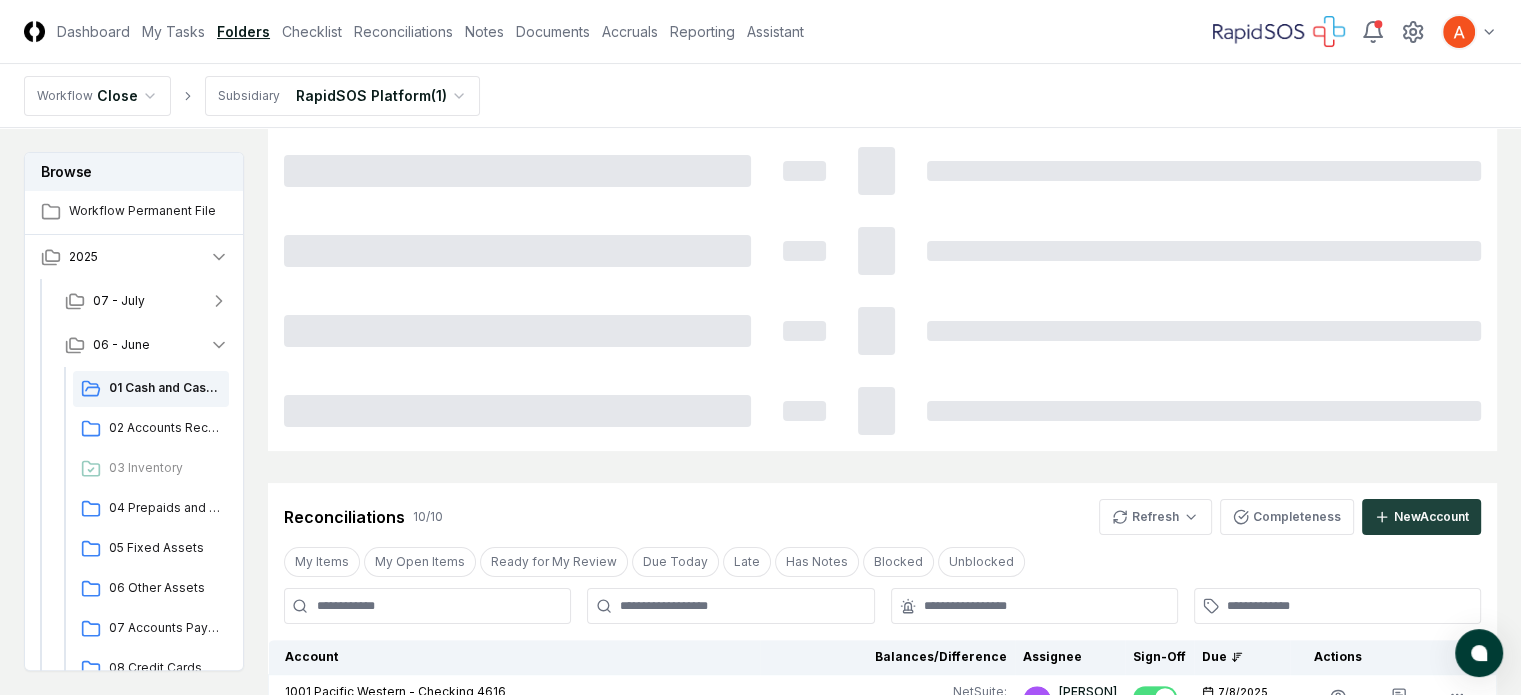 scroll, scrollTop: 1500, scrollLeft: 0, axis: vertical 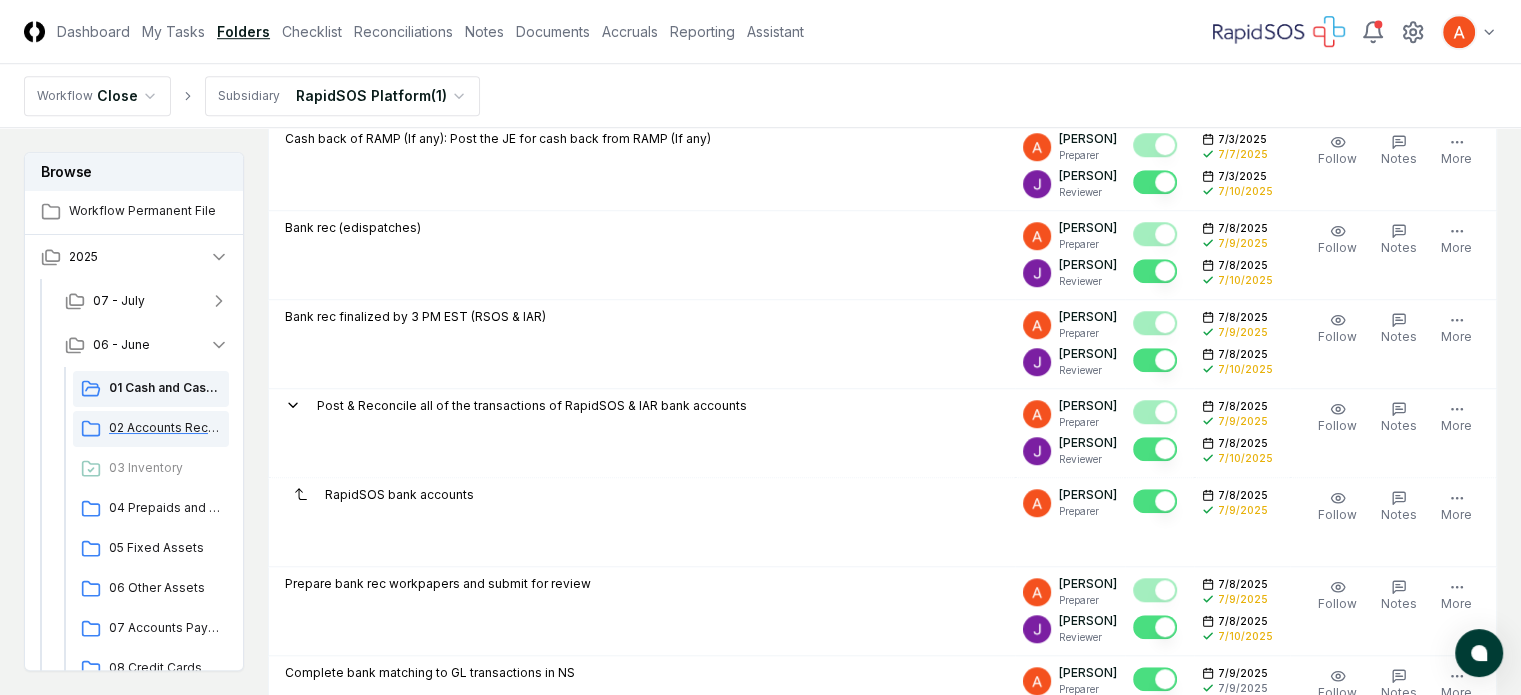 click on "02 Accounts Receivable" at bounding box center (165, 428) 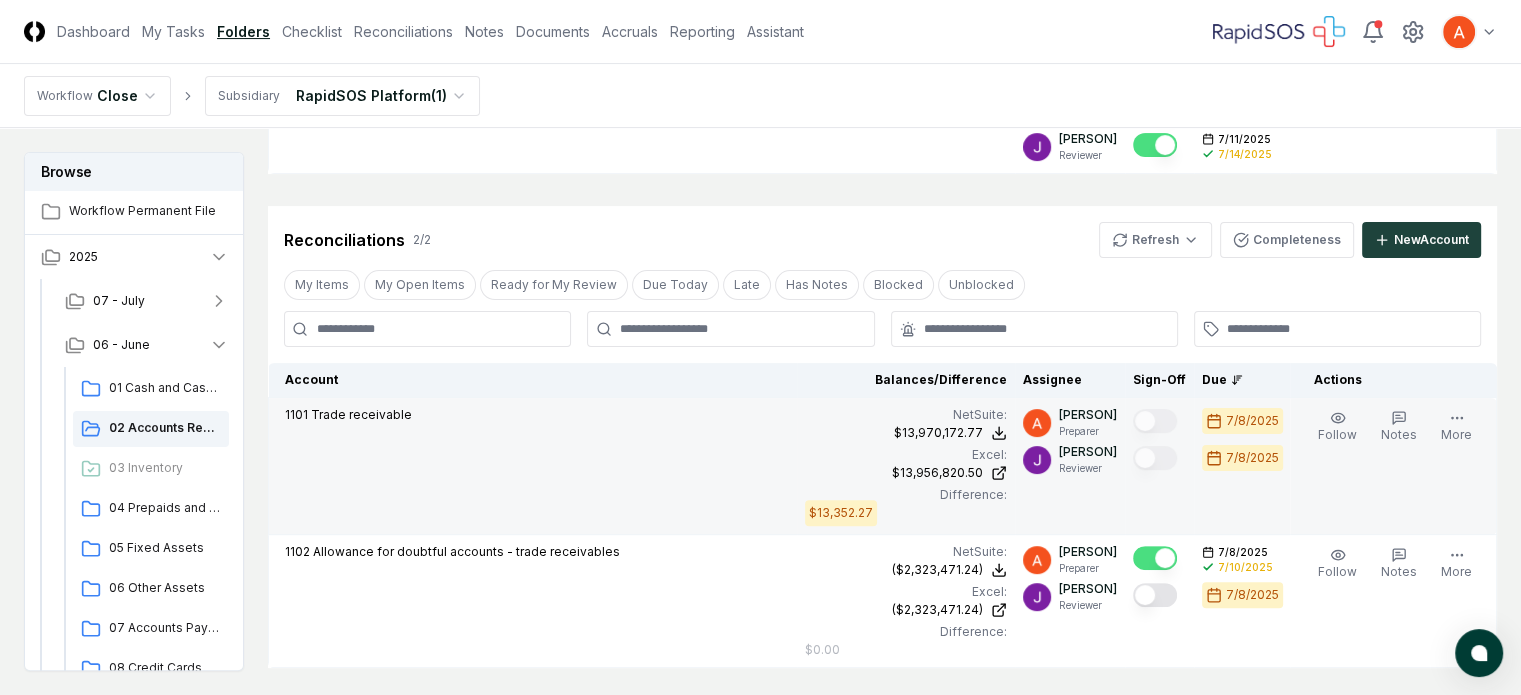scroll, scrollTop: 500, scrollLeft: 0, axis: vertical 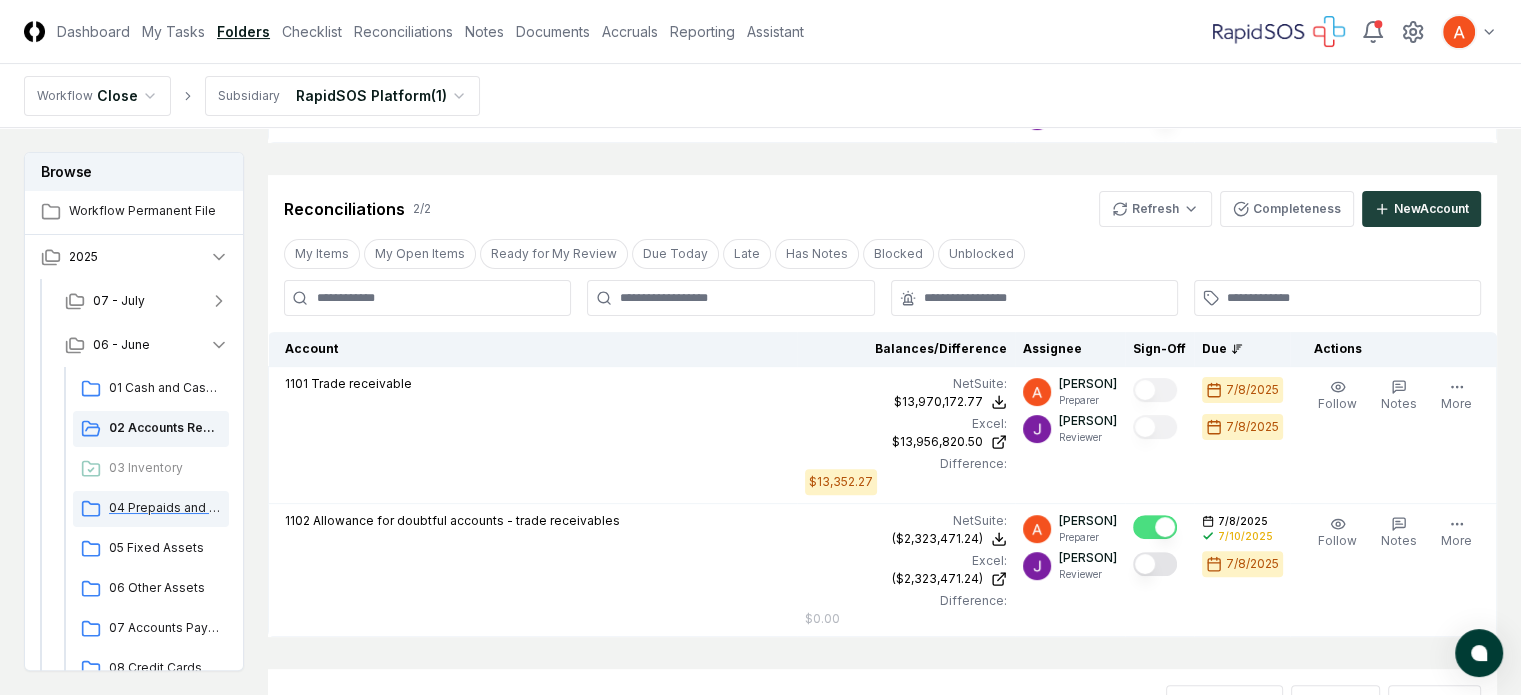 click on "04 Prepaids and Other Current Assets" at bounding box center [165, 508] 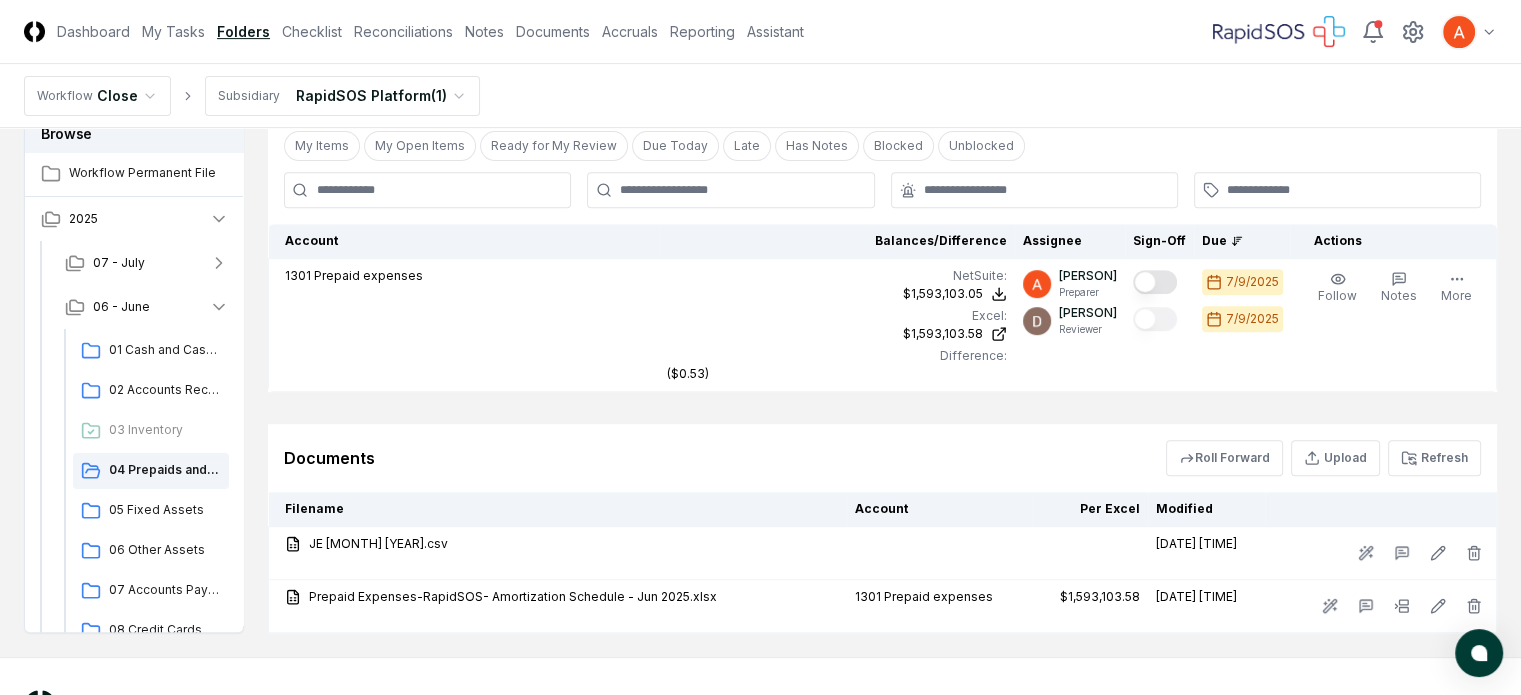 scroll, scrollTop: 800, scrollLeft: 0, axis: vertical 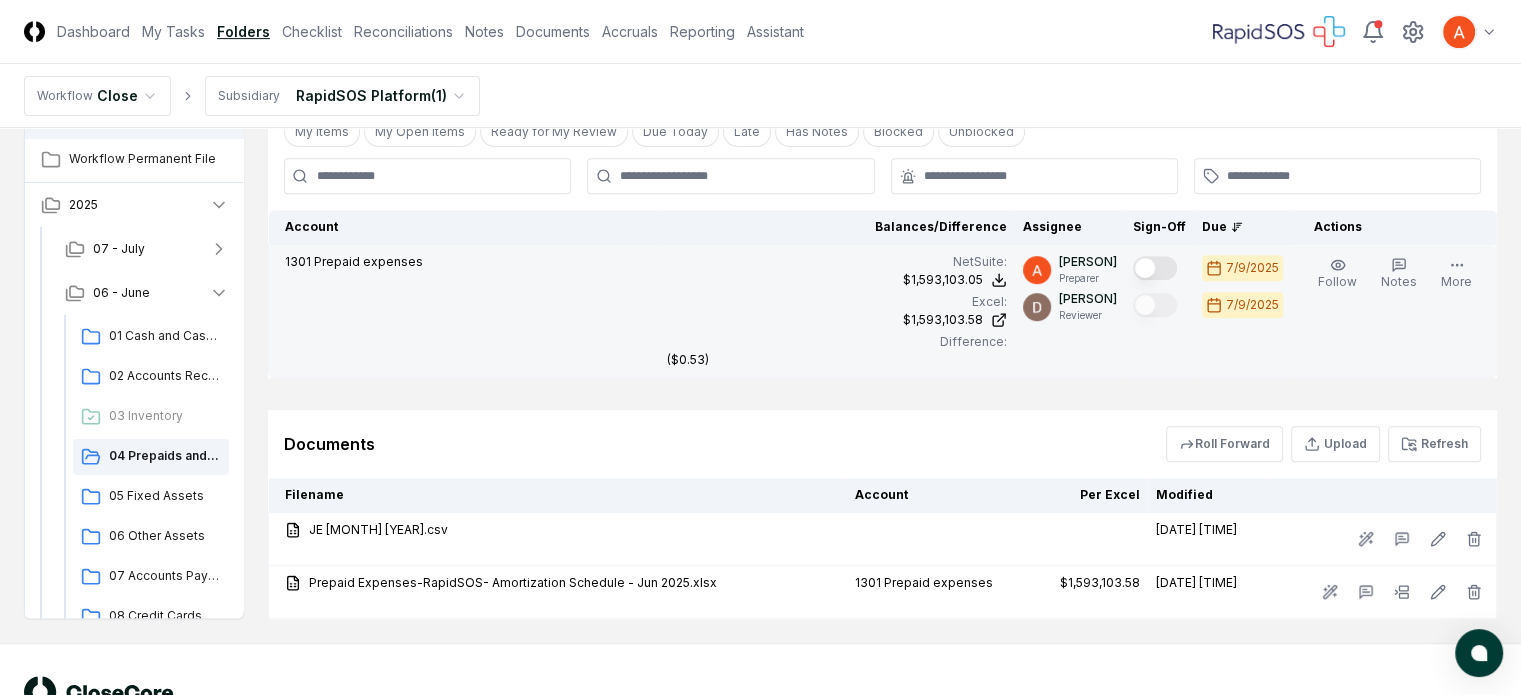 click at bounding box center (1155, 268) 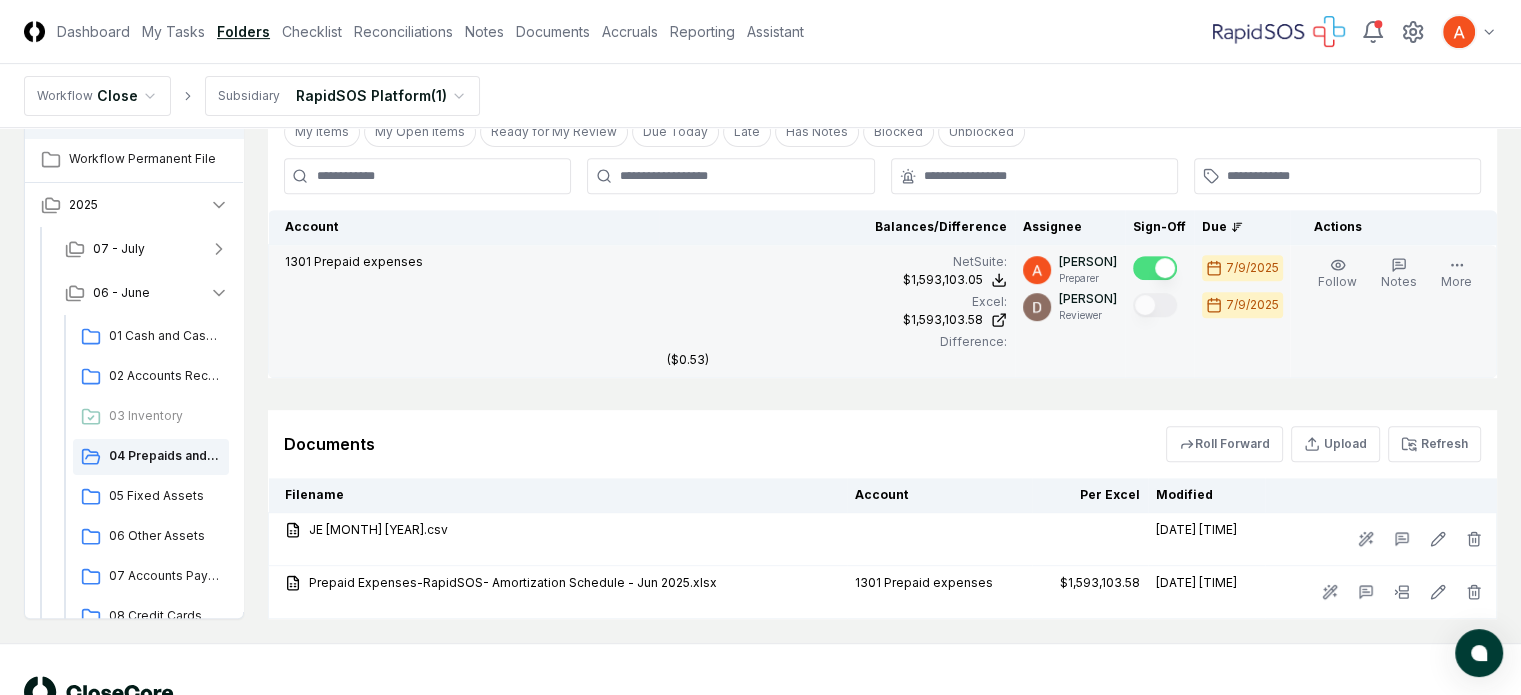 type on "on" 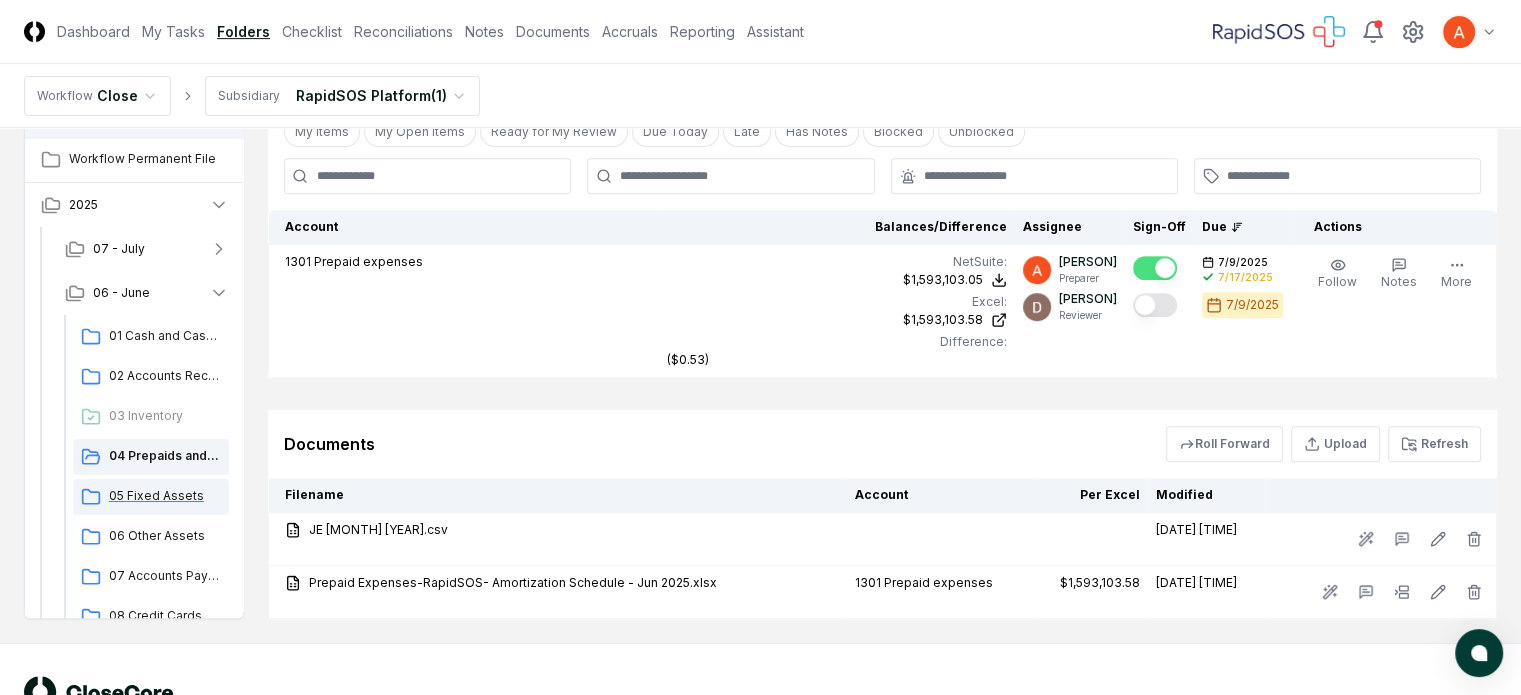 click on "05 Fixed Assets" at bounding box center (165, 496) 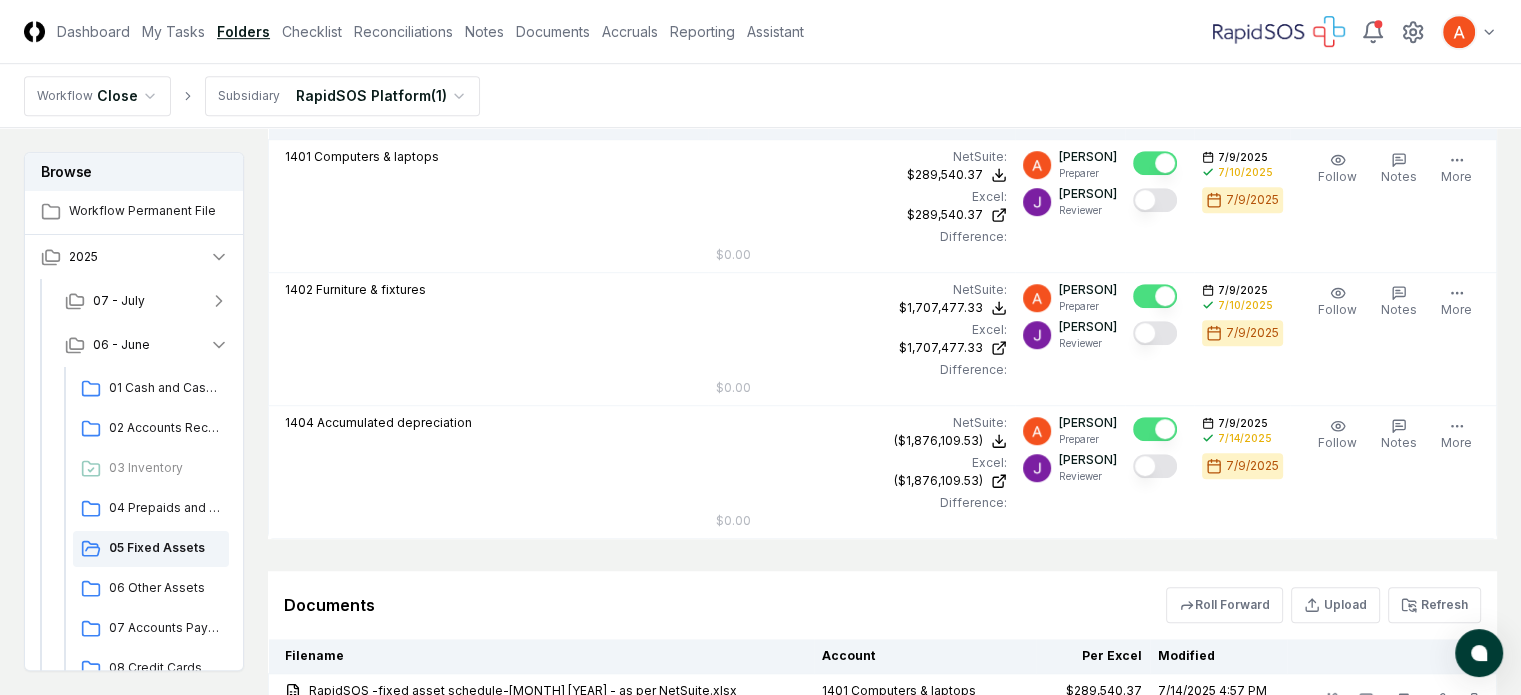 scroll, scrollTop: 1248, scrollLeft: 0, axis: vertical 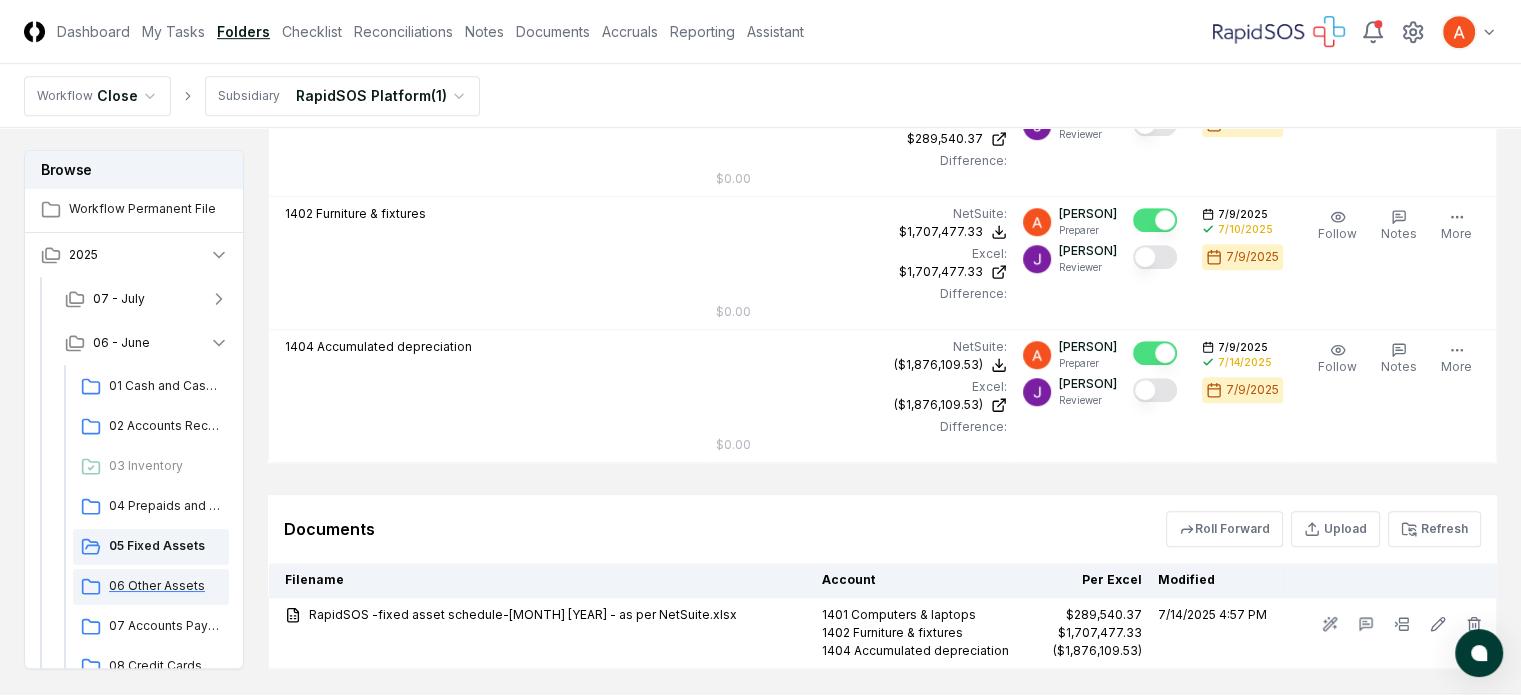 click on "06 Other Assets" at bounding box center [165, 586] 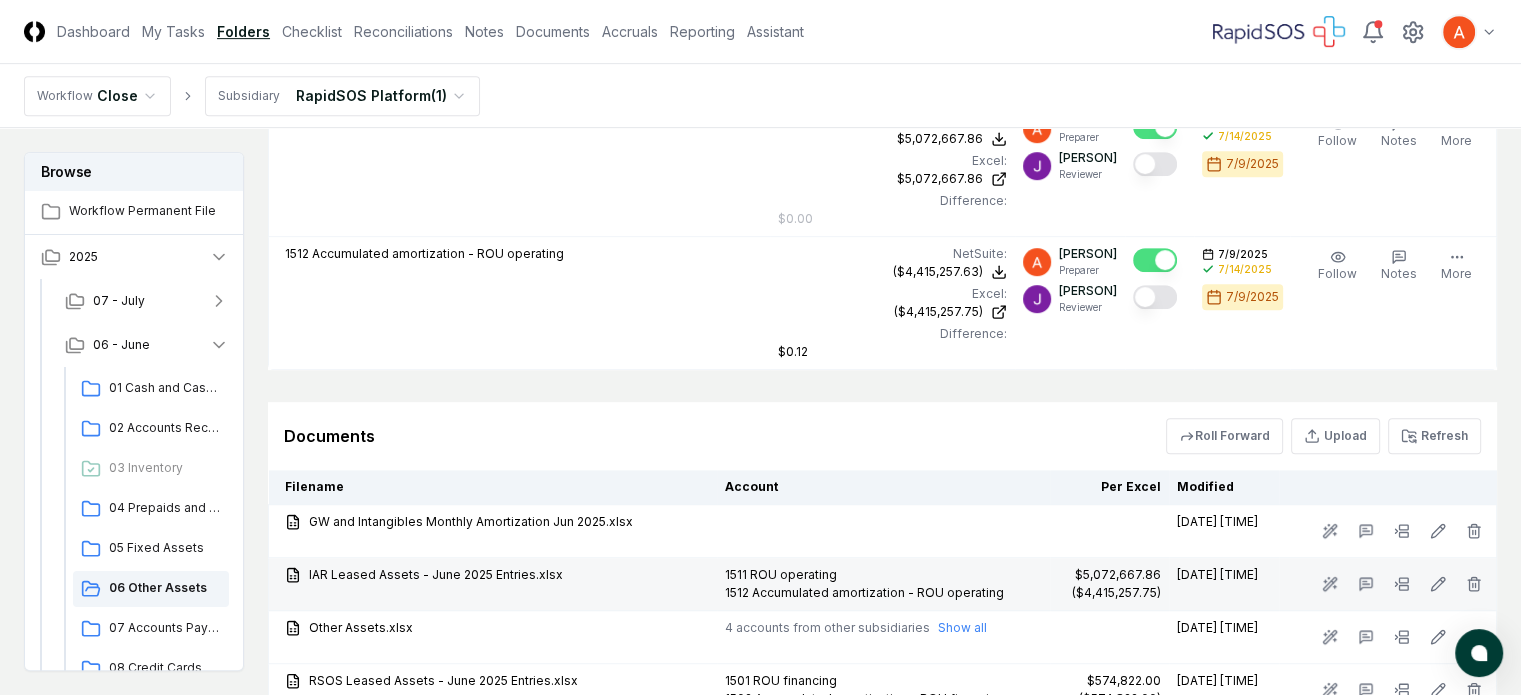 scroll, scrollTop: 1000, scrollLeft: 0, axis: vertical 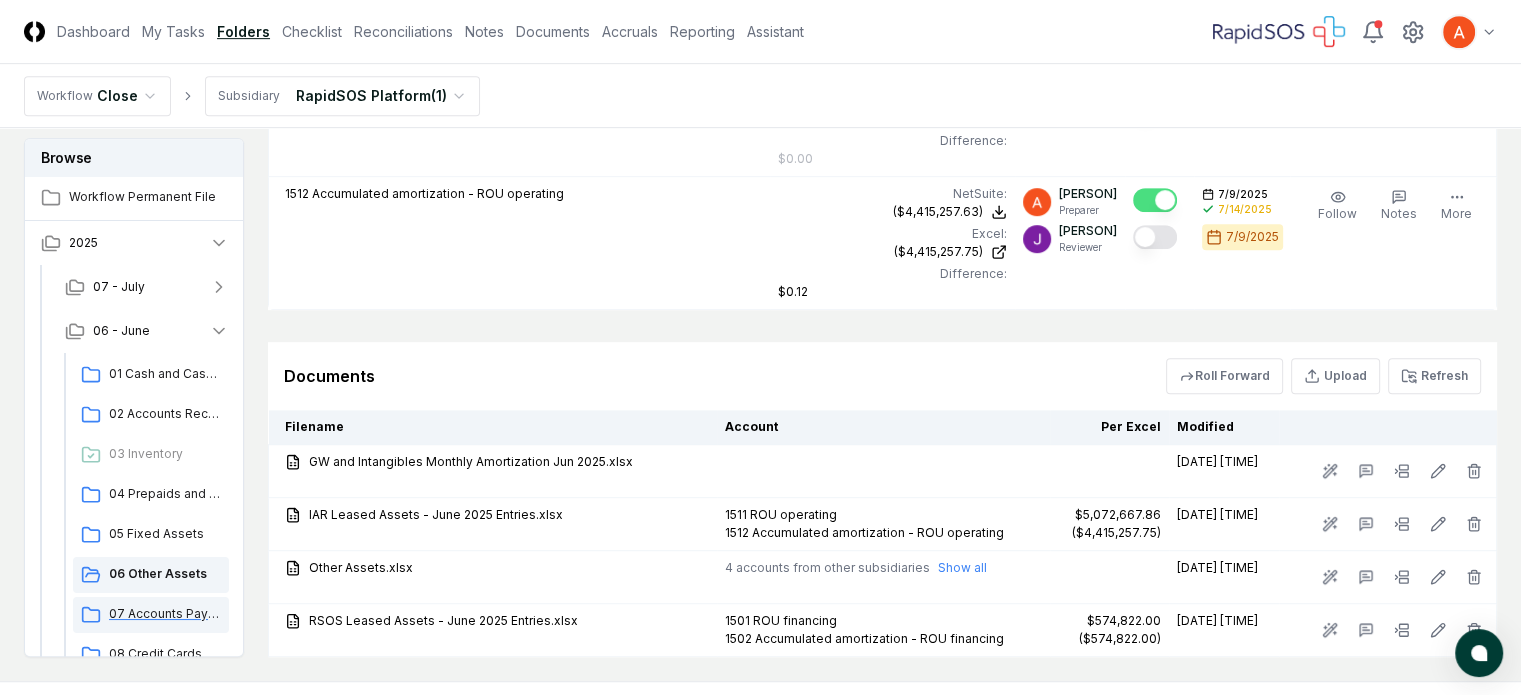 click on "07 Accounts Payable" at bounding box center [165, 614] 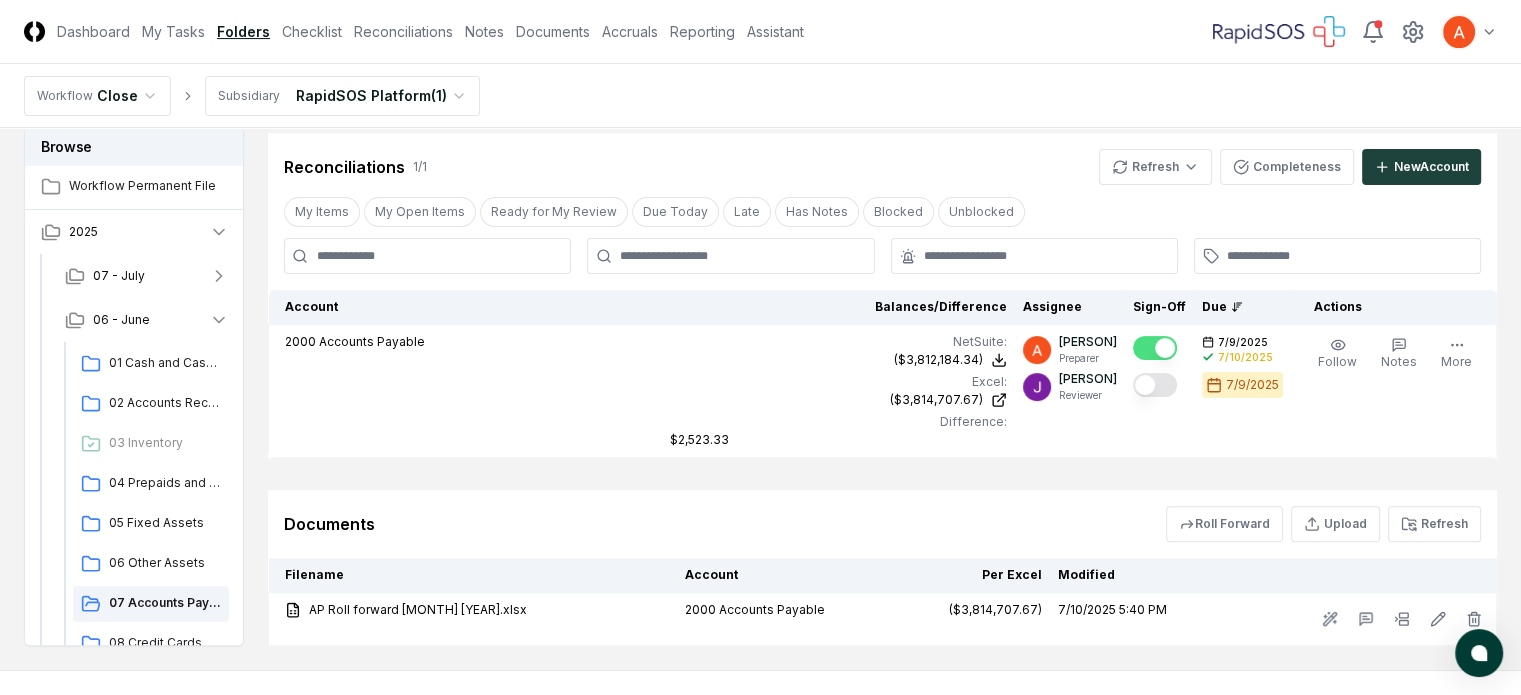 scroll, scrollTop: 502, scrollLeft: 0, axis: vertical 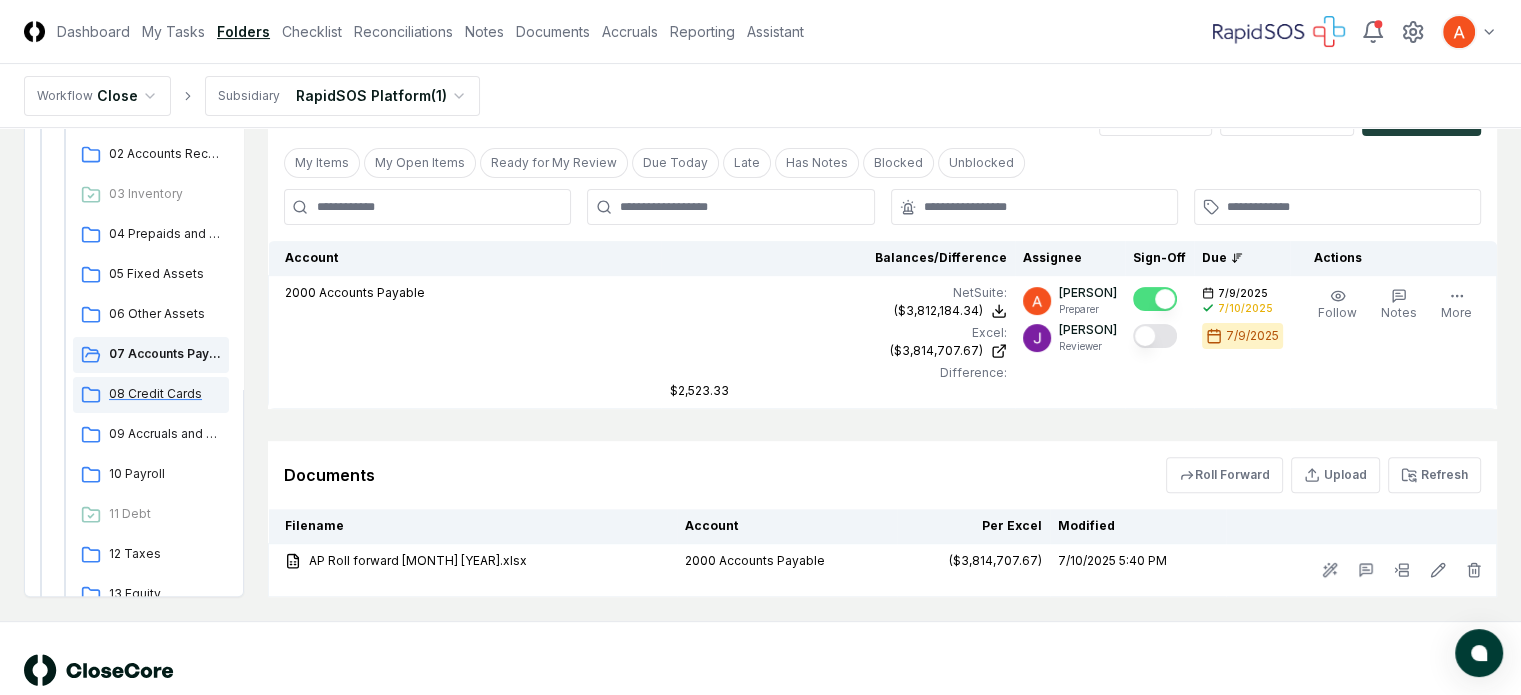 click on "08 Credit Cards" at bounding box center [165, 394] 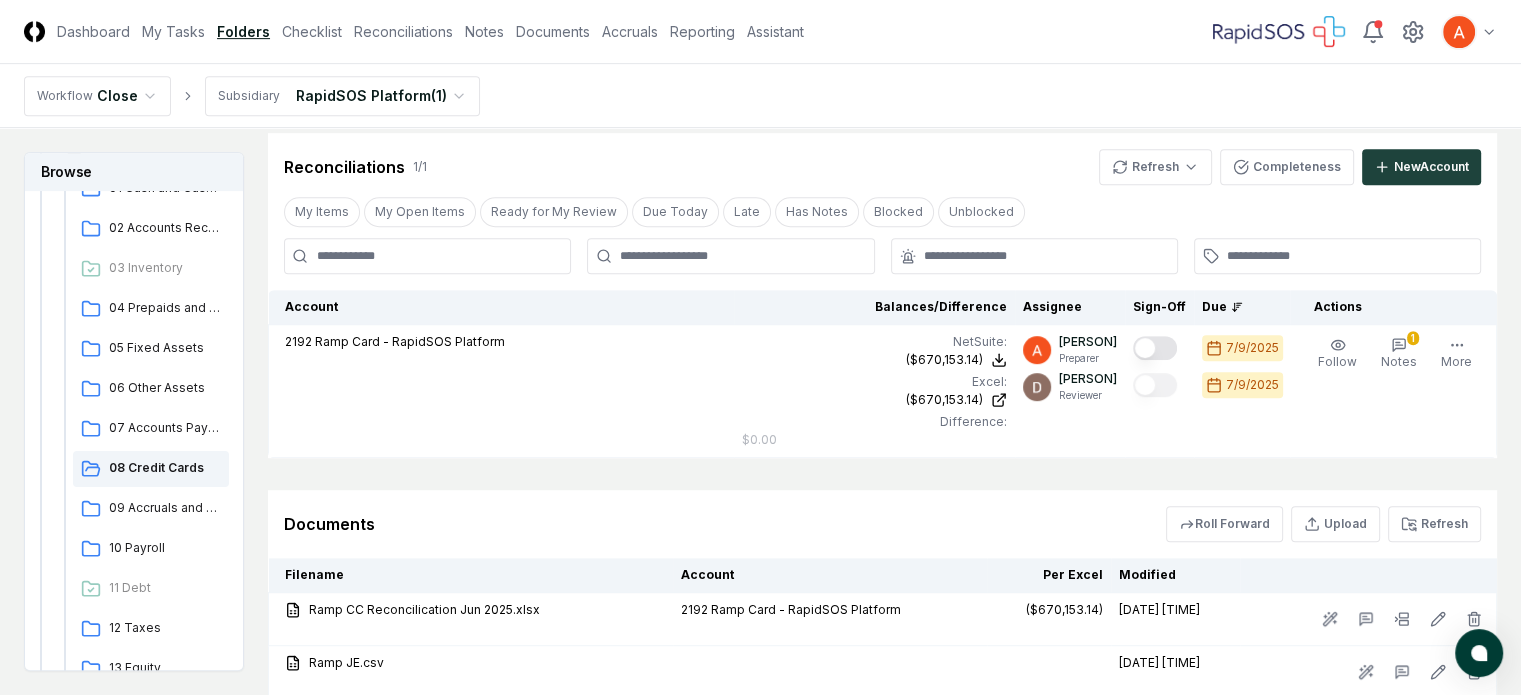 scroll, scrollTop: 900, scrollLeft: 0, axis: vertical 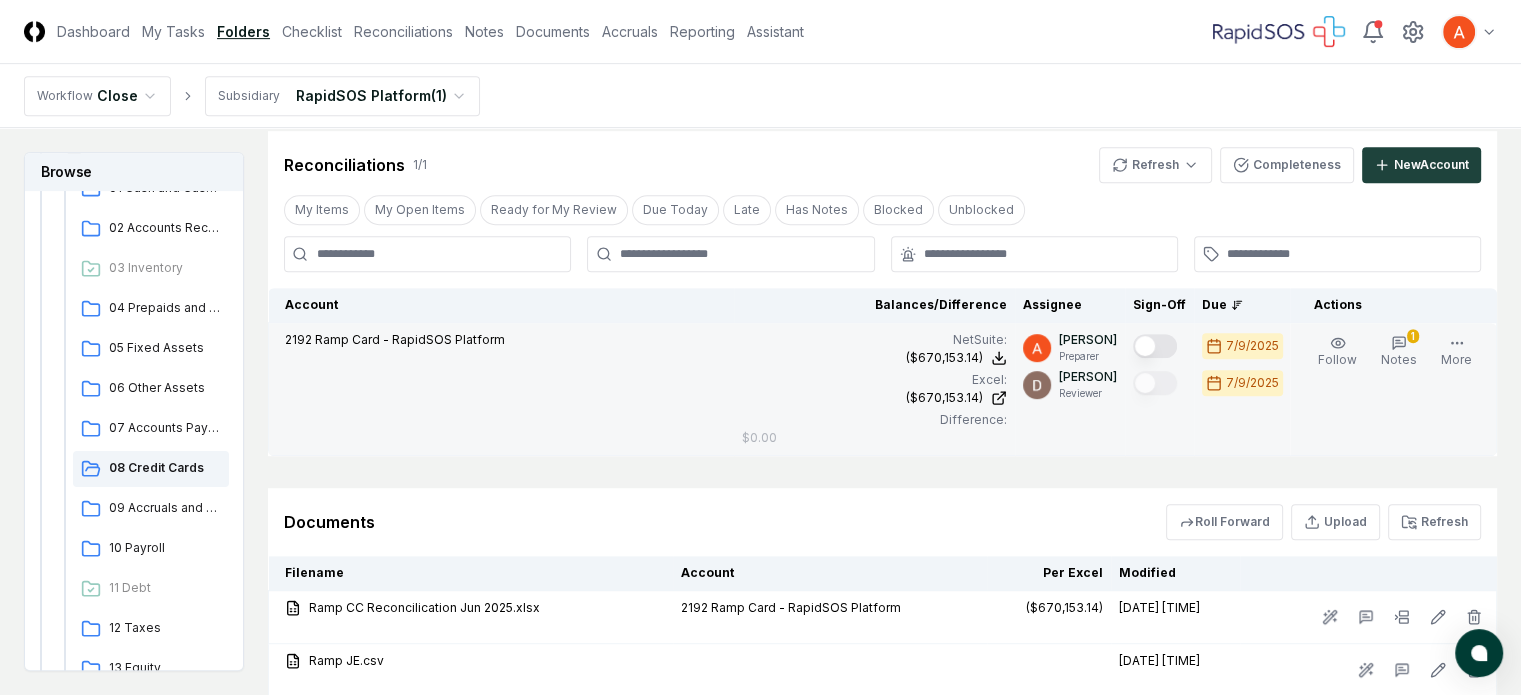 click at bounding box center (1155, 346) 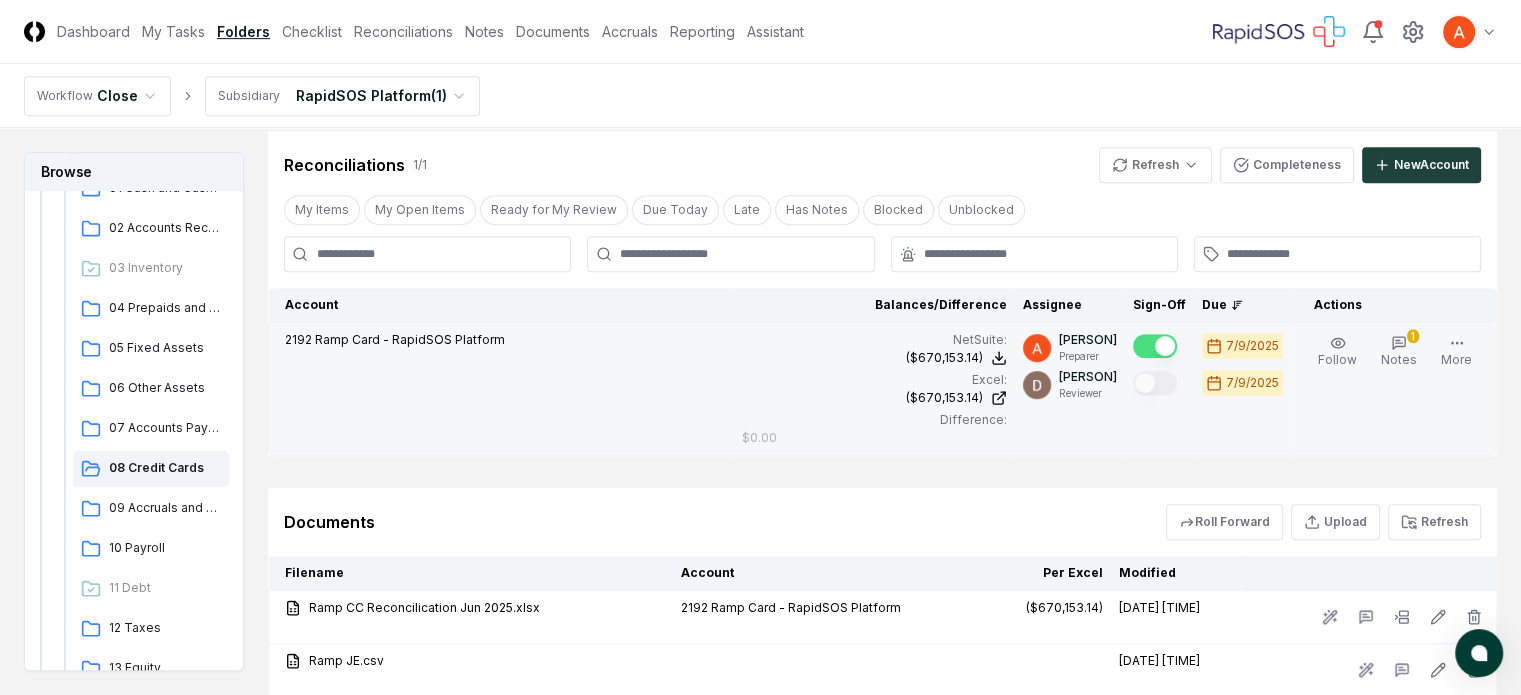 type on "on" 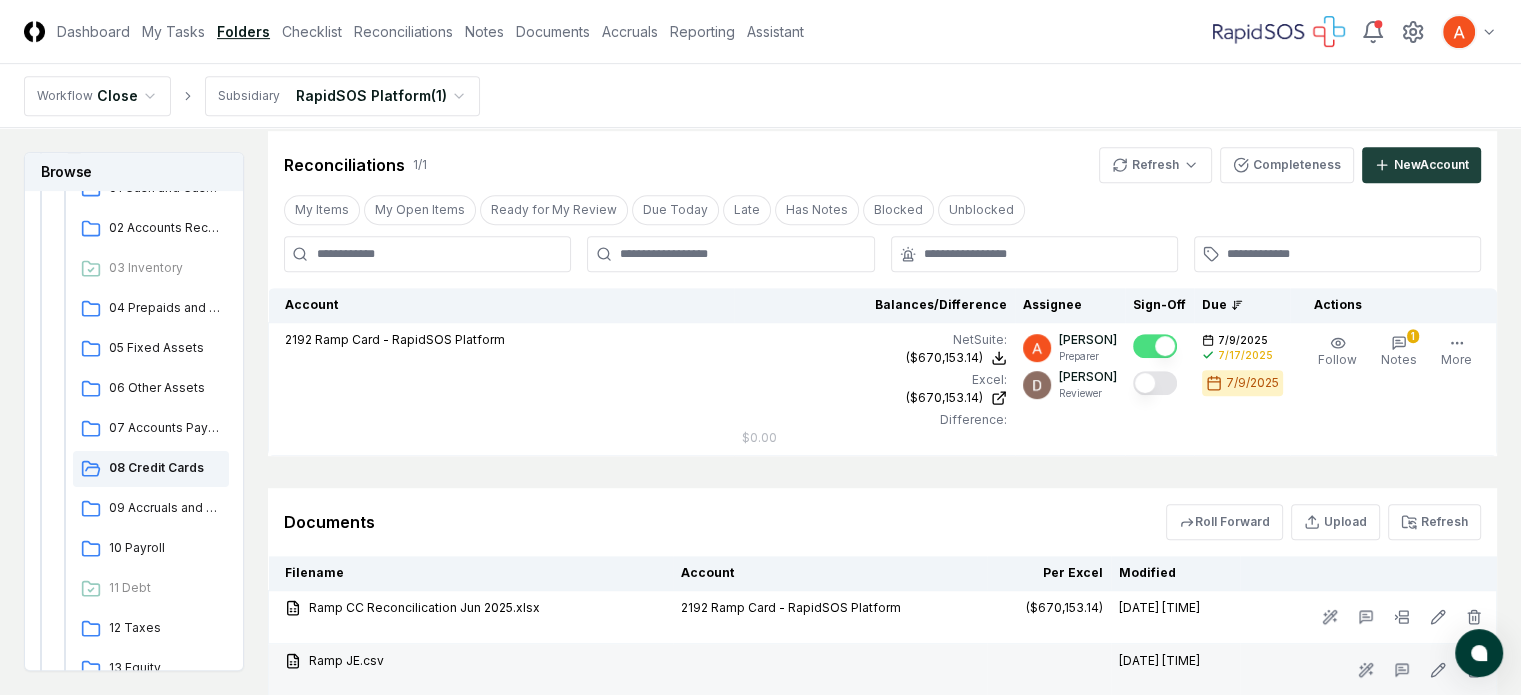 scroll, scrollTop: 1003, scrollLeft: 0, axis: vertical 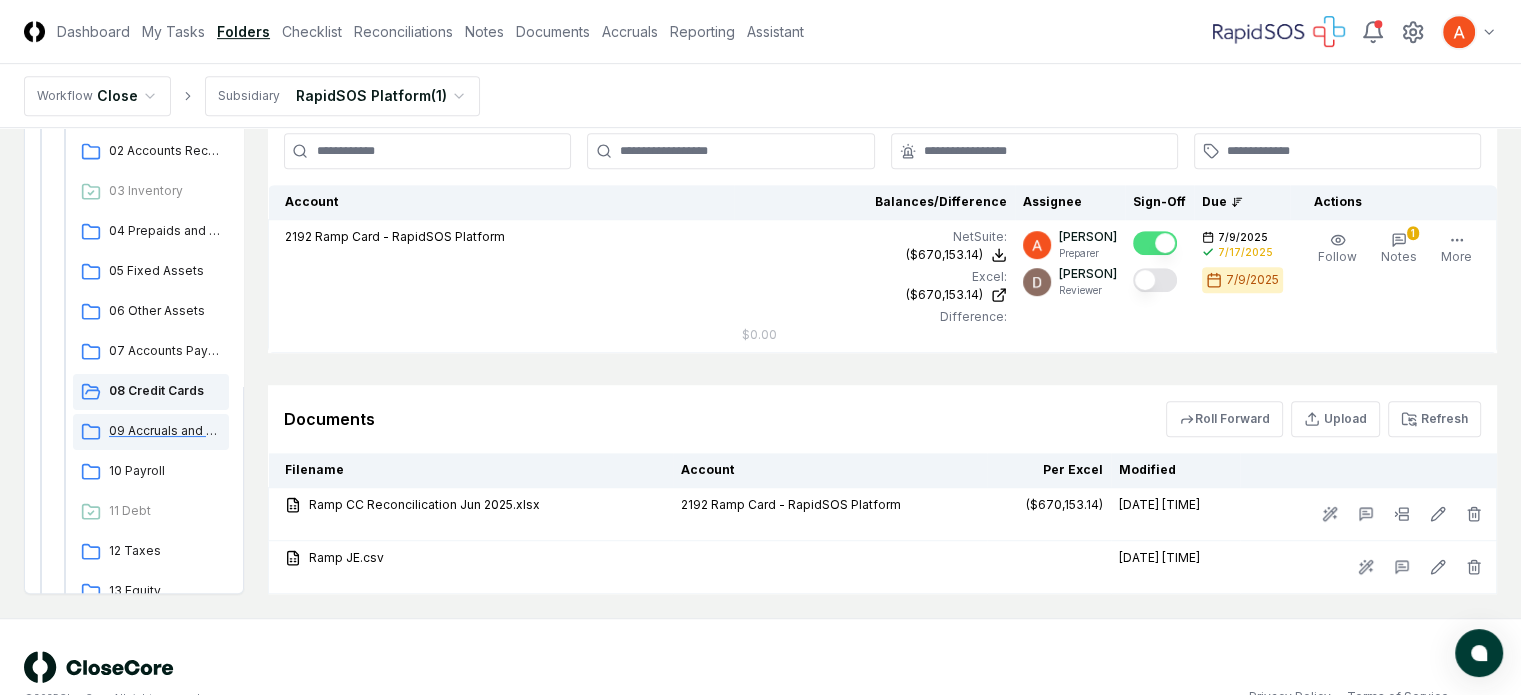 click on "09 Accruals and Other Short-term Liabilities" at bounding box center (165, 431) 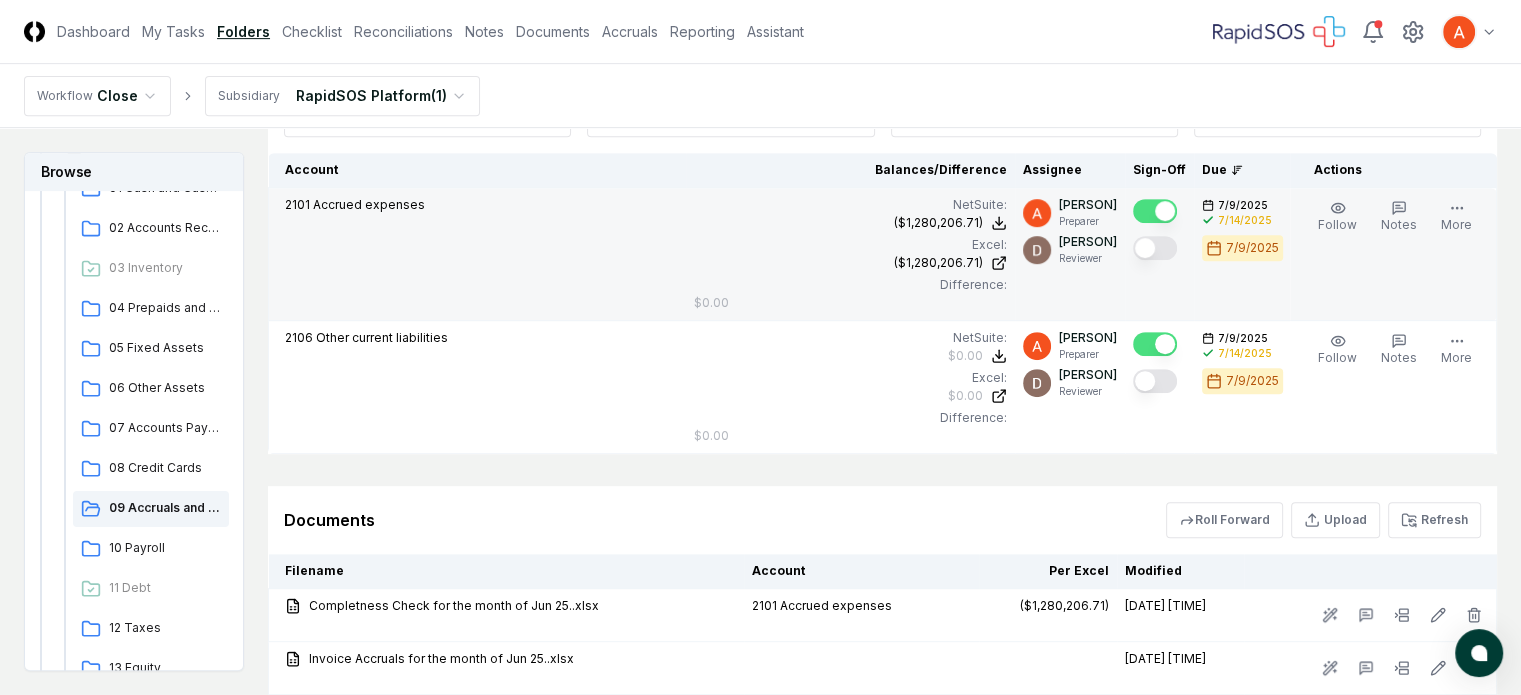 scroll, scrollTop: 663, scrollLeft: 0, axis: vertical 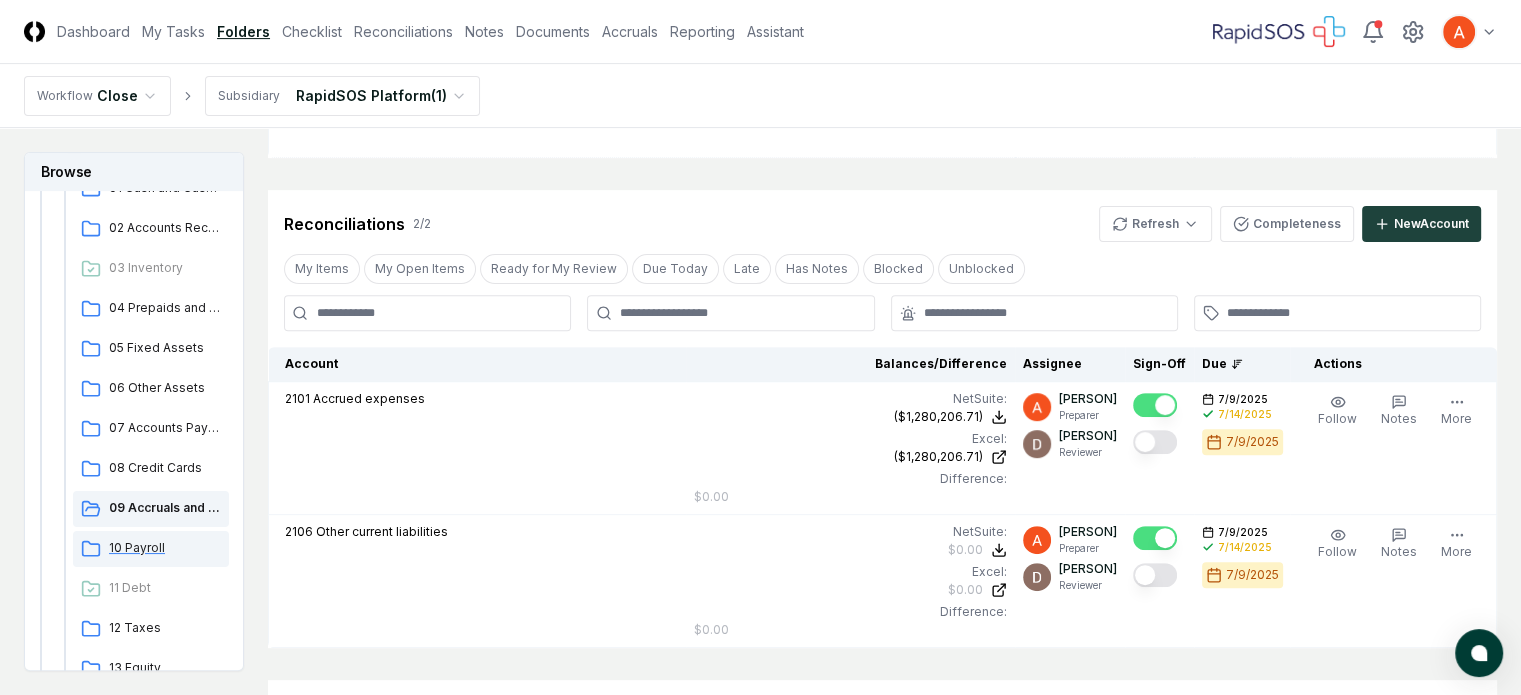 click on "10 Payroll" at bounding box center [165, 548] 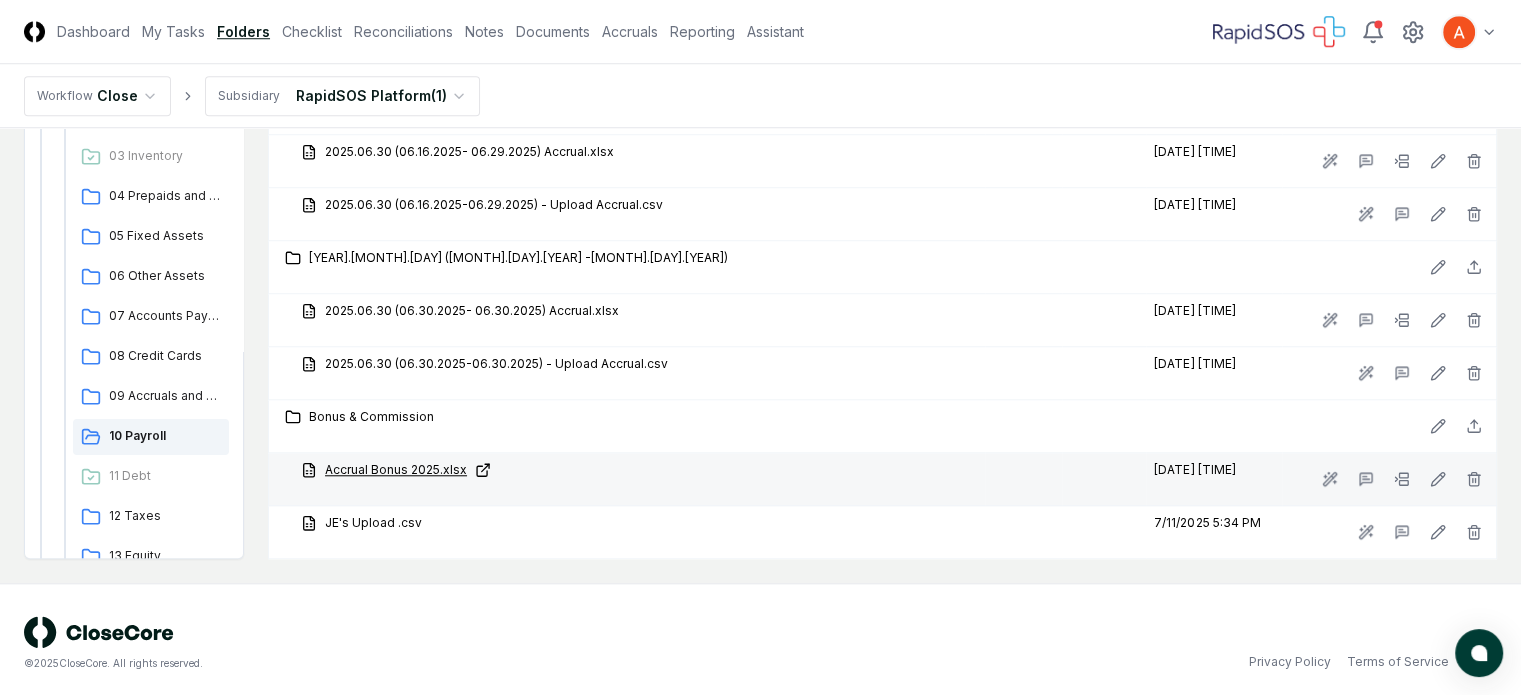 scroll, scrollTop: 1712, scrollLeft: 0, axis: vertical 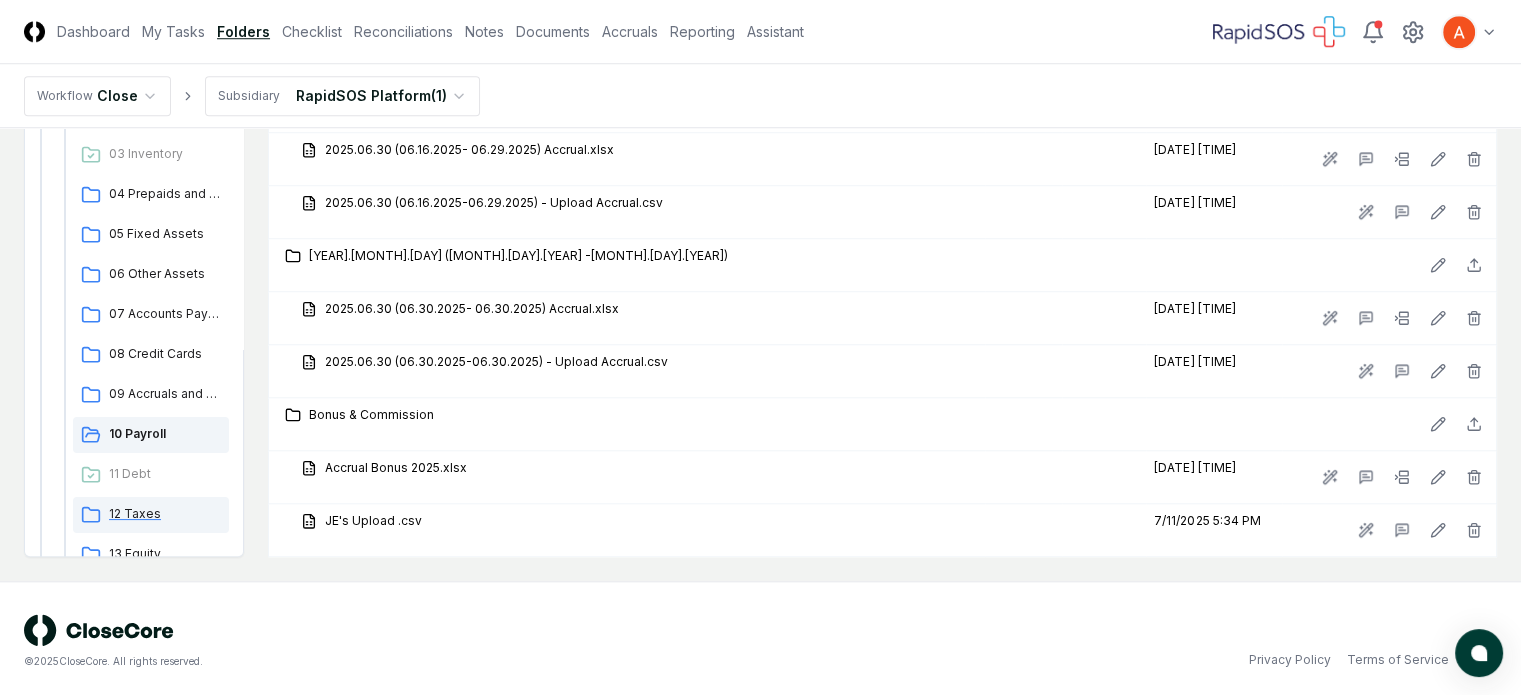 click on "12 Taxes" at bounding box center [151, 515] 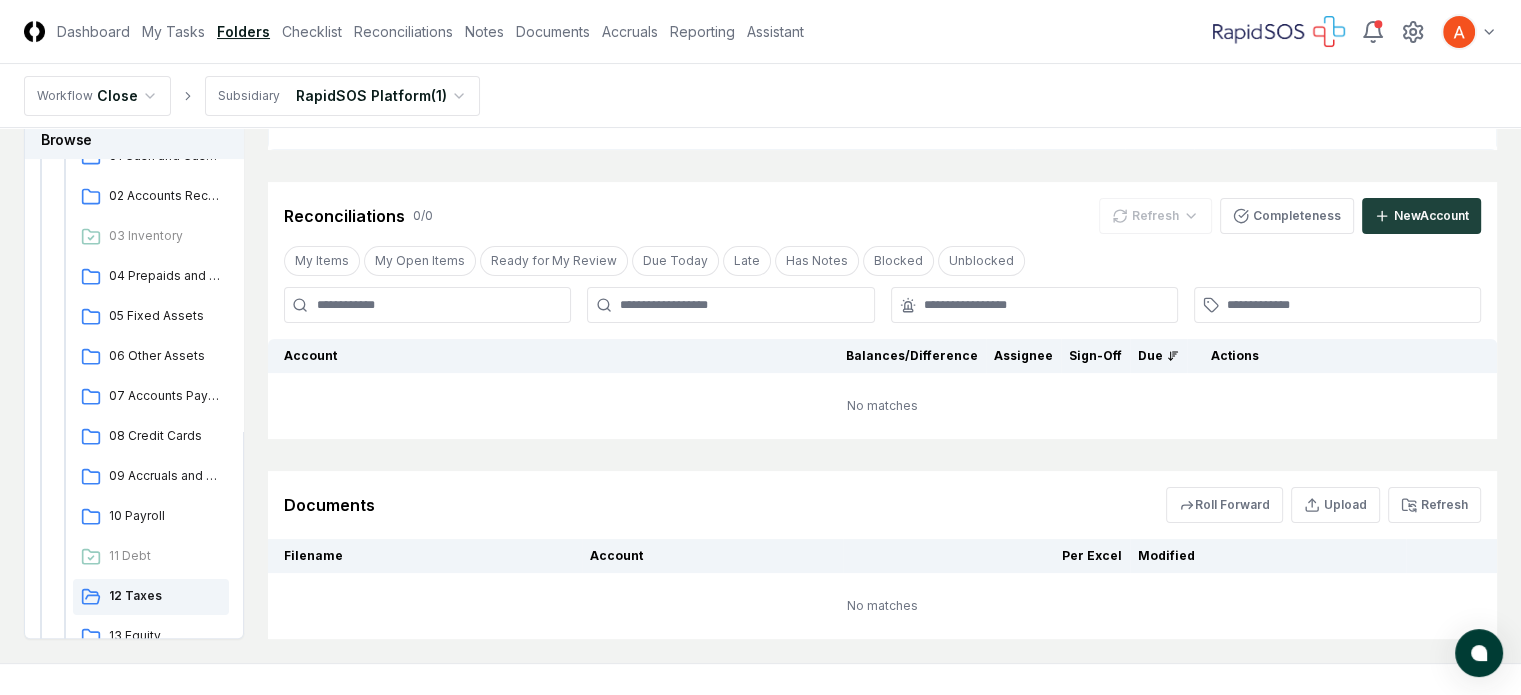 scroll, scrollTop: 400, scrollLeft: 0, axis: vertical 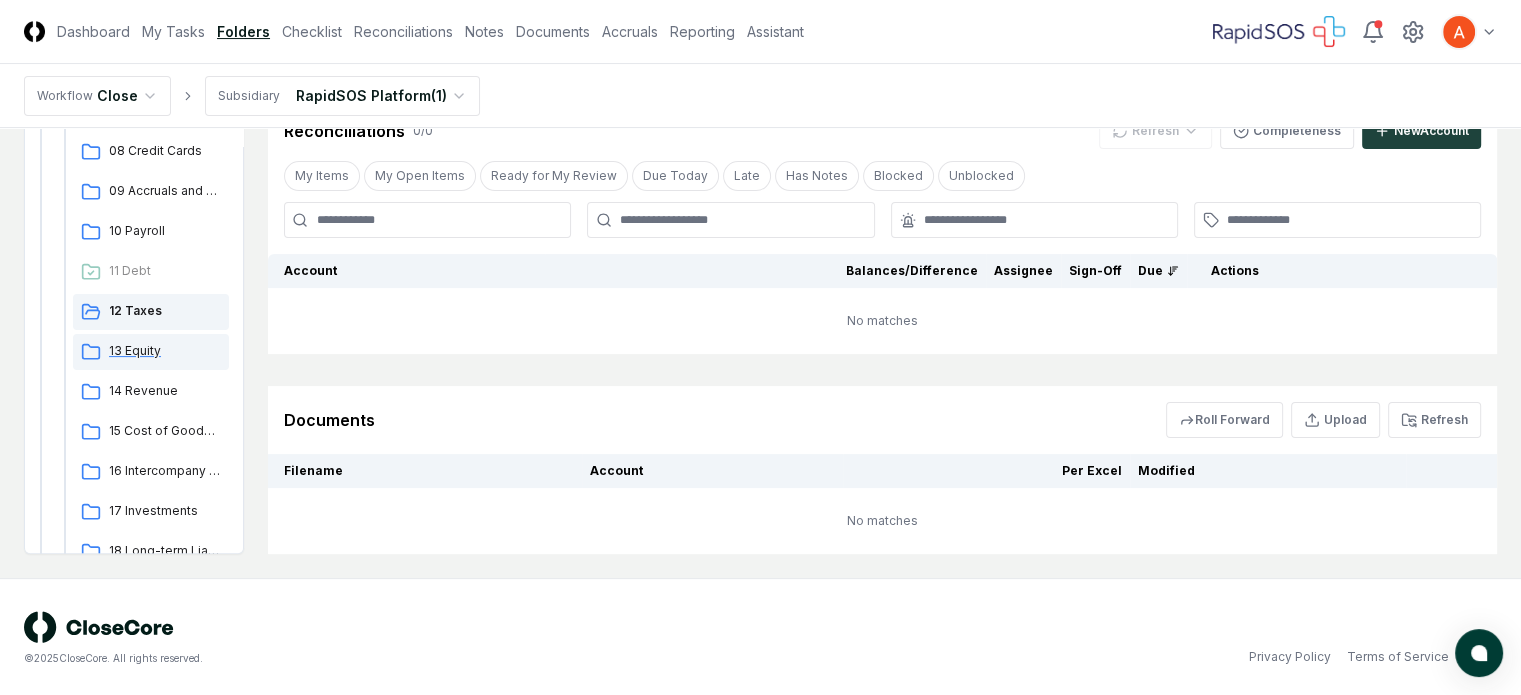 click on "13 Equity" at bounding box center [165, 351] 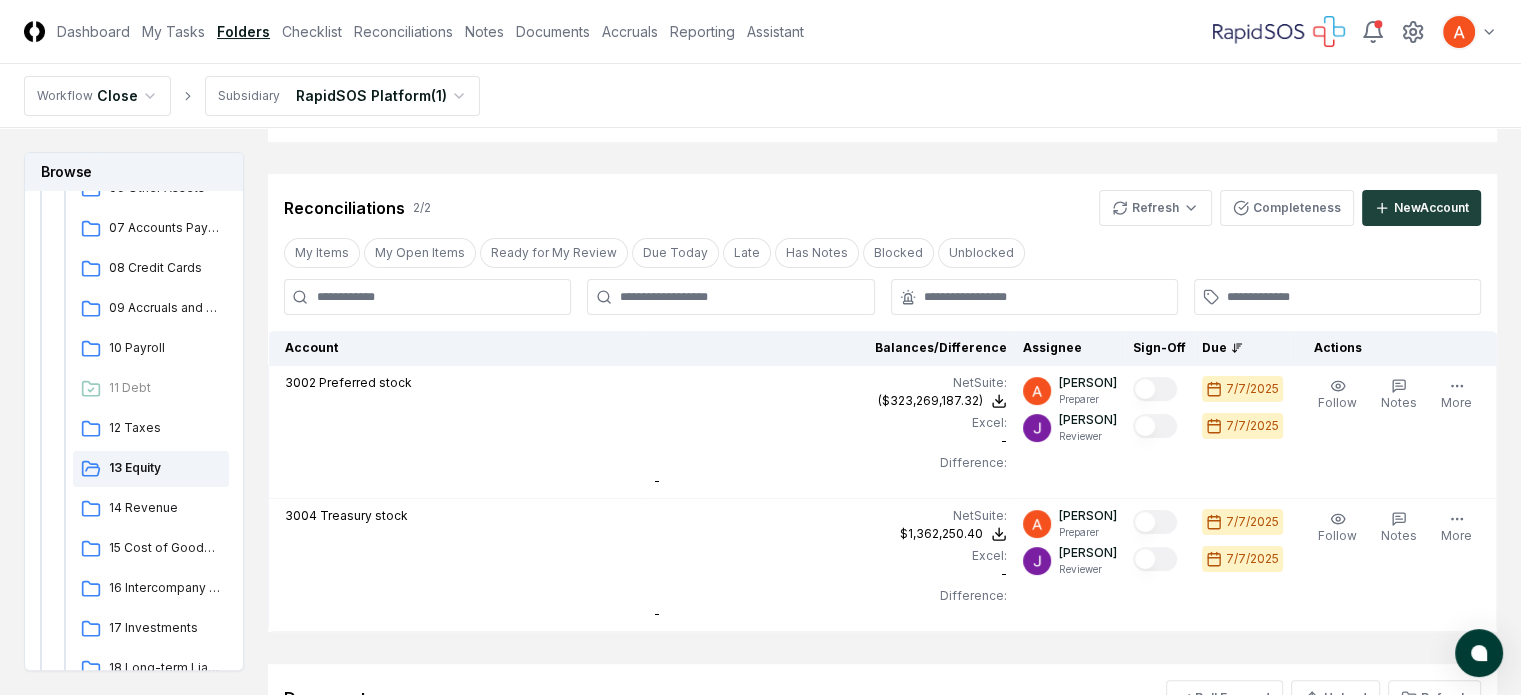 scroll, scrollTop: 300, scrollLeft: 0, axis: vertical 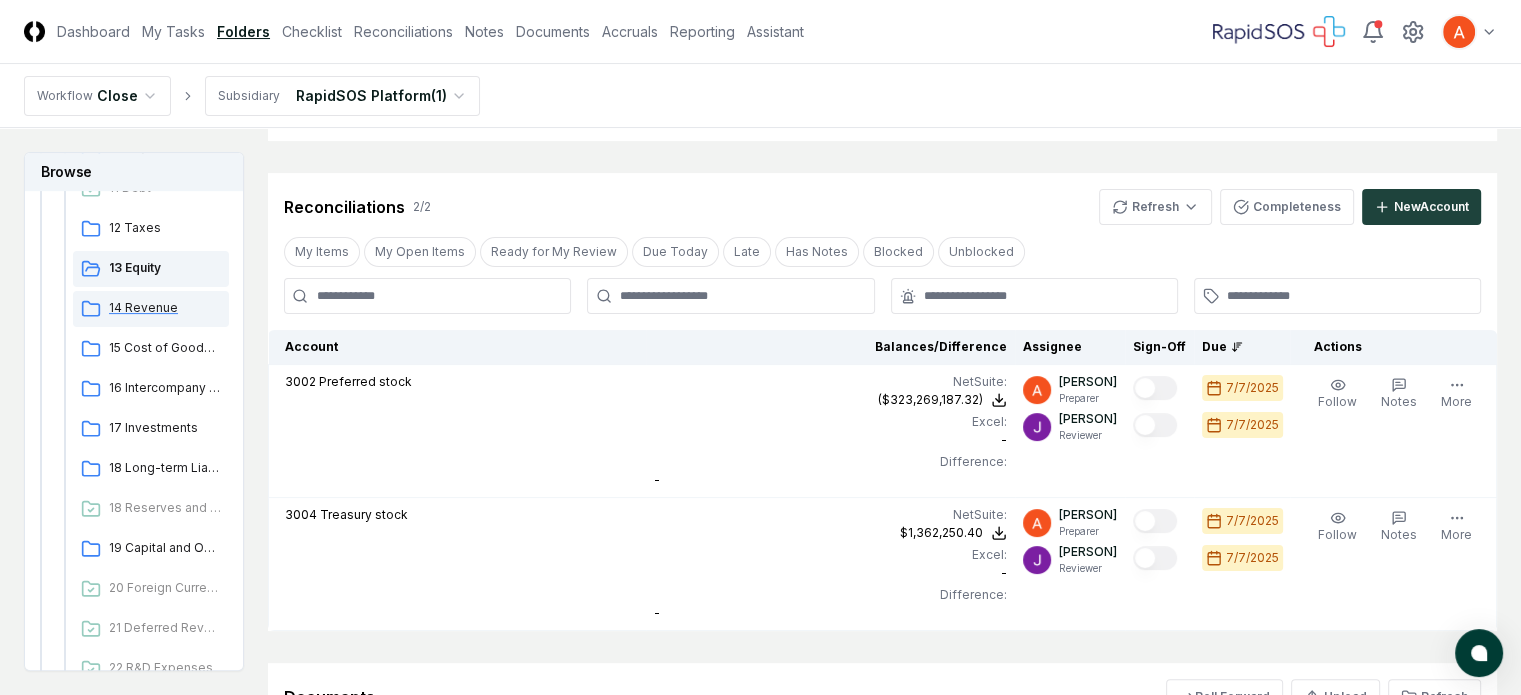 click on "14 Revenue" at bounding box center (165, 308) 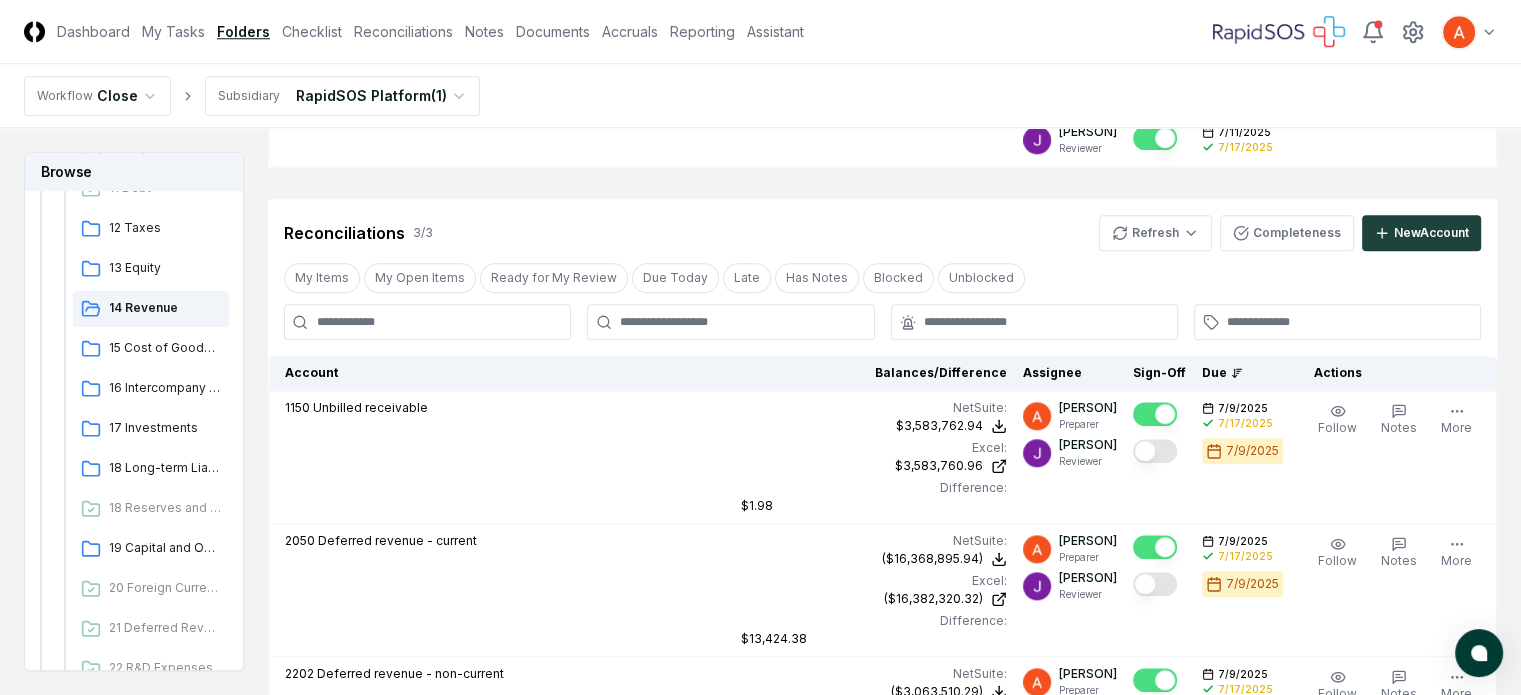 scroll, scrollTop: 2400, scrollLeft: 0, axis: vertical 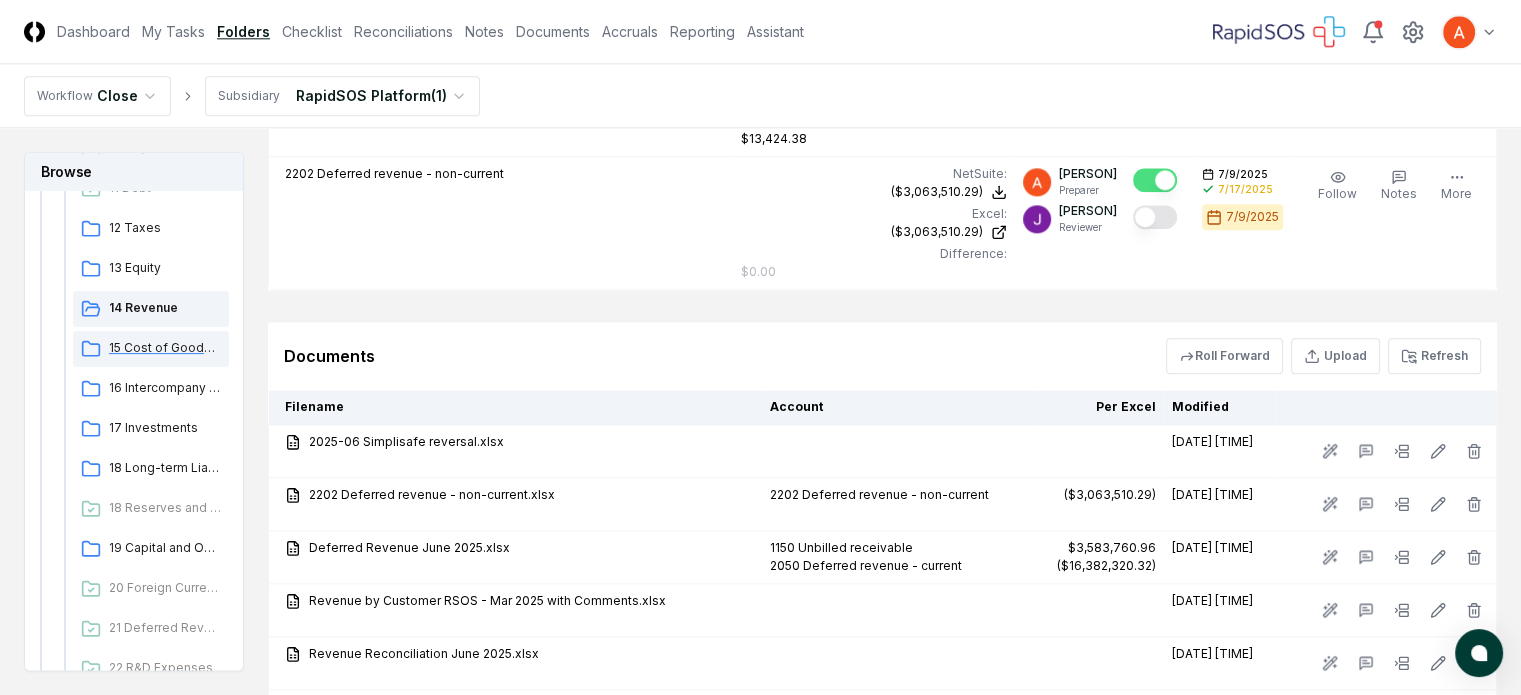 click on "15 Cost of Goods Sold (COGS)" at bounding box center (165, 348) 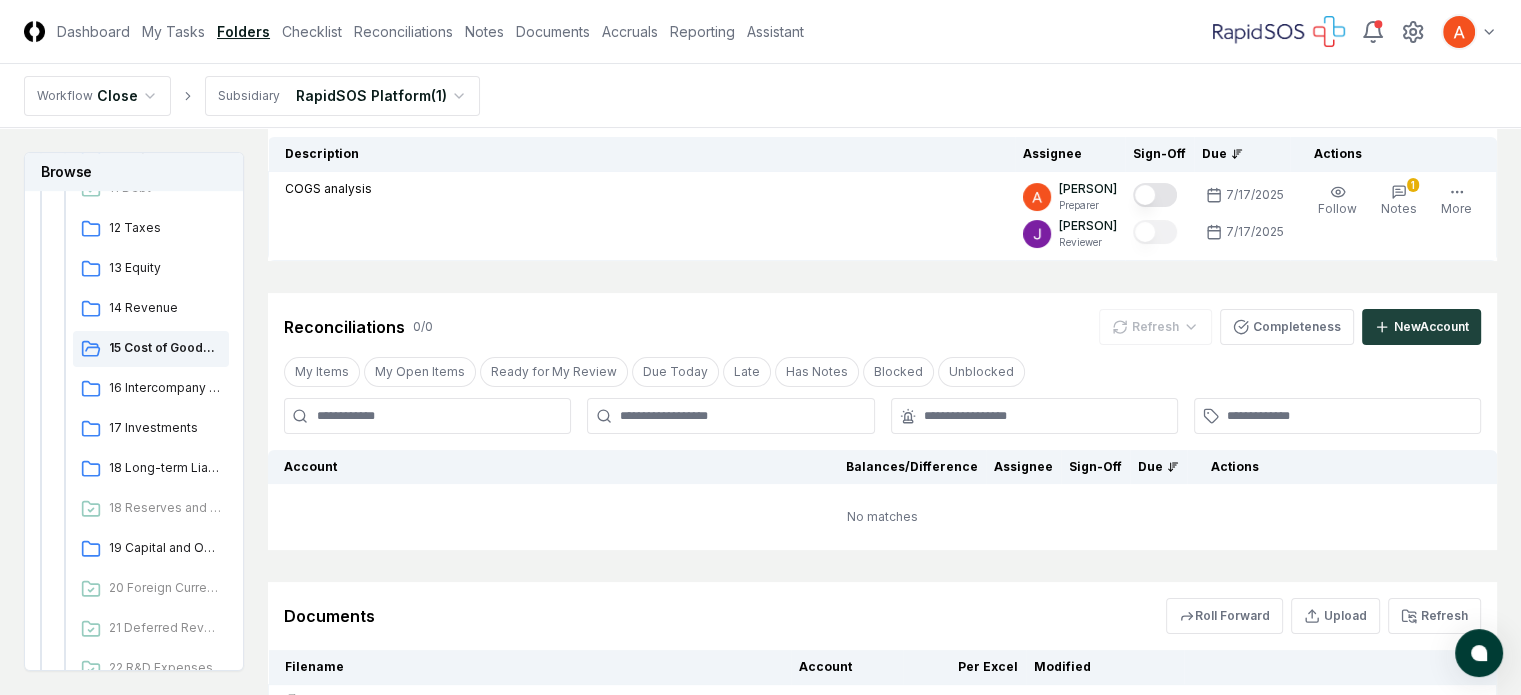 scroll, scrollTop: 100, scrollLeft: 0, axis: vertical 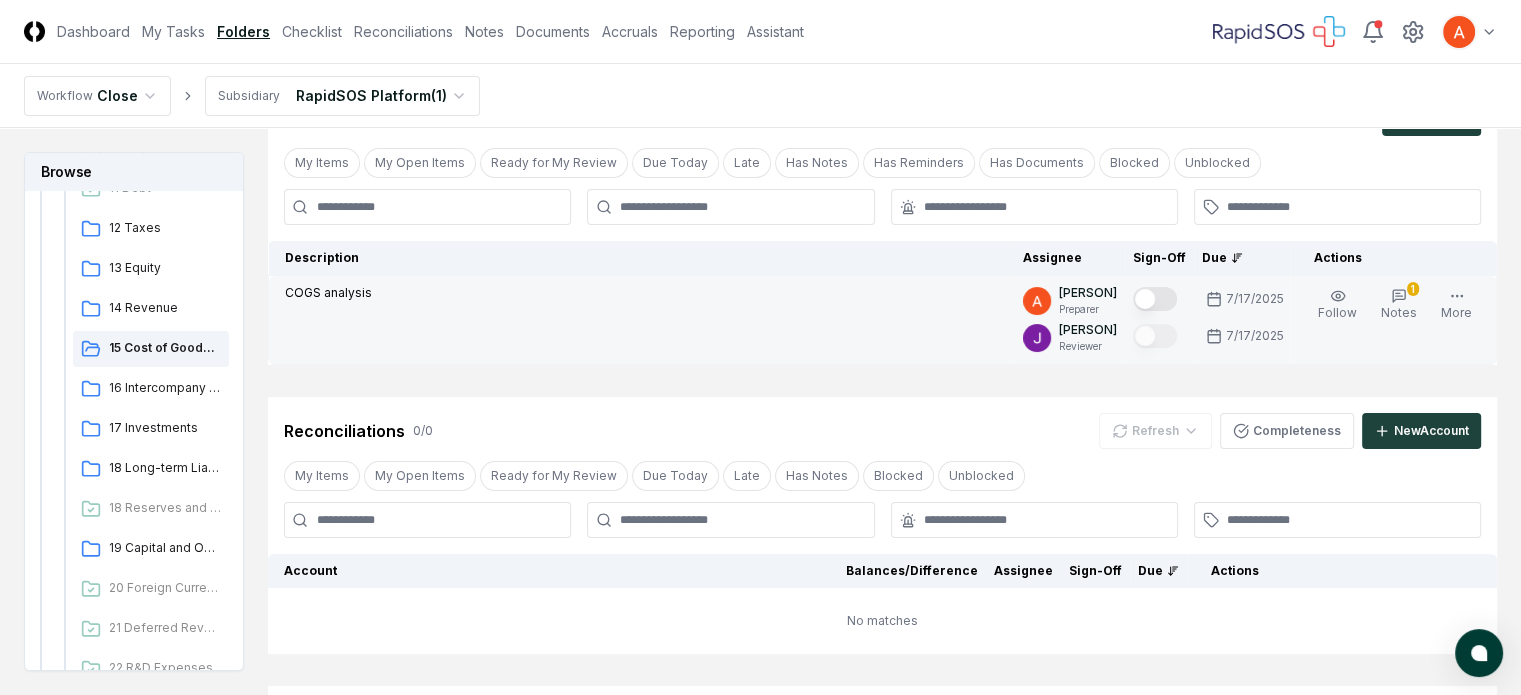 click at bounding box center [1155, 299] 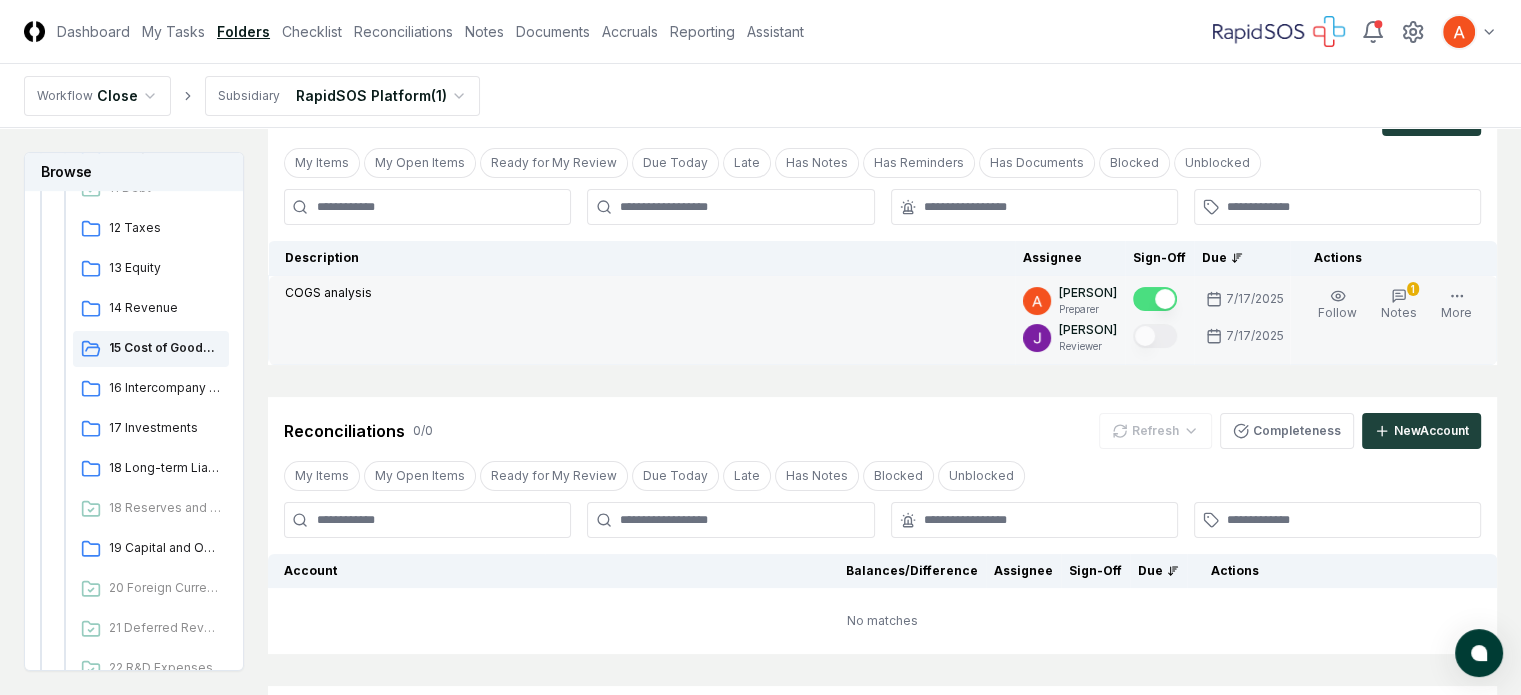 type on "on" 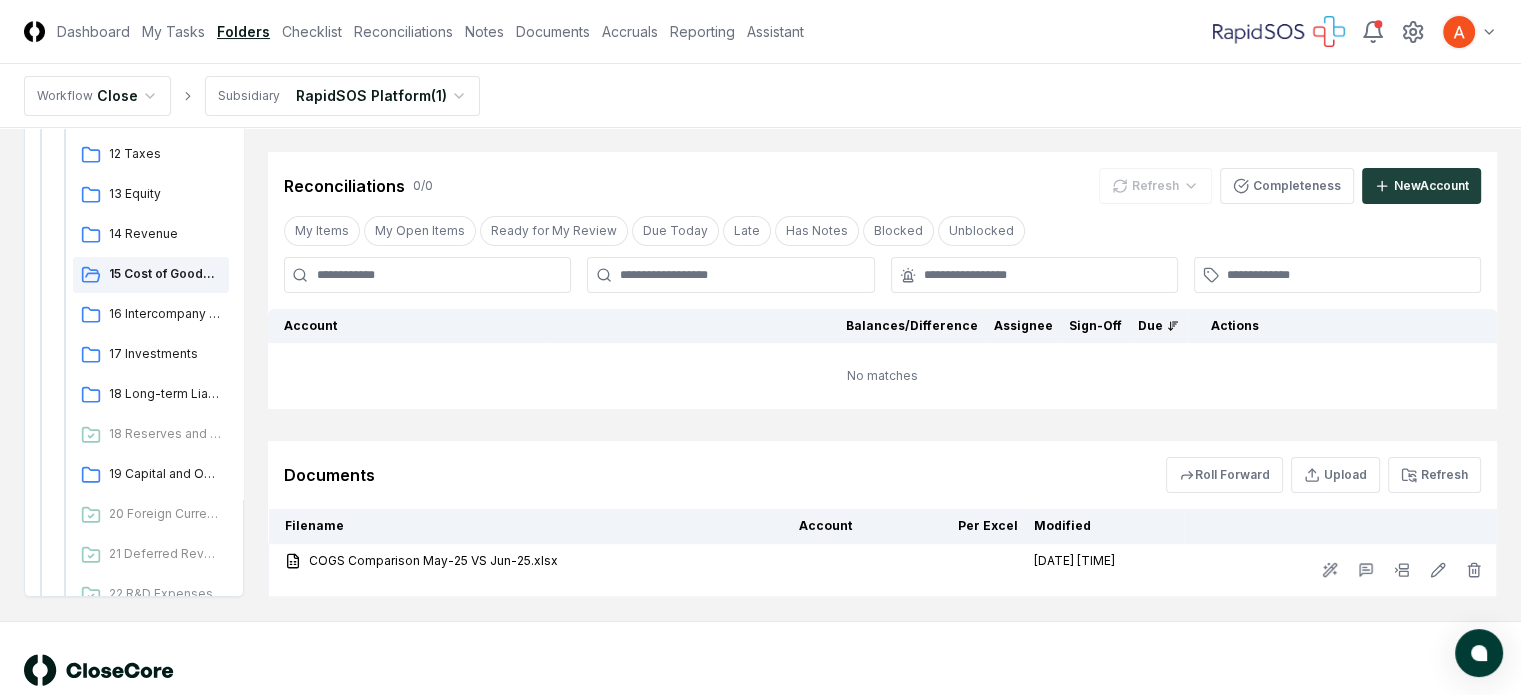 scroll, scrollTop: 390, scrollLeft: 0, axis: vertical 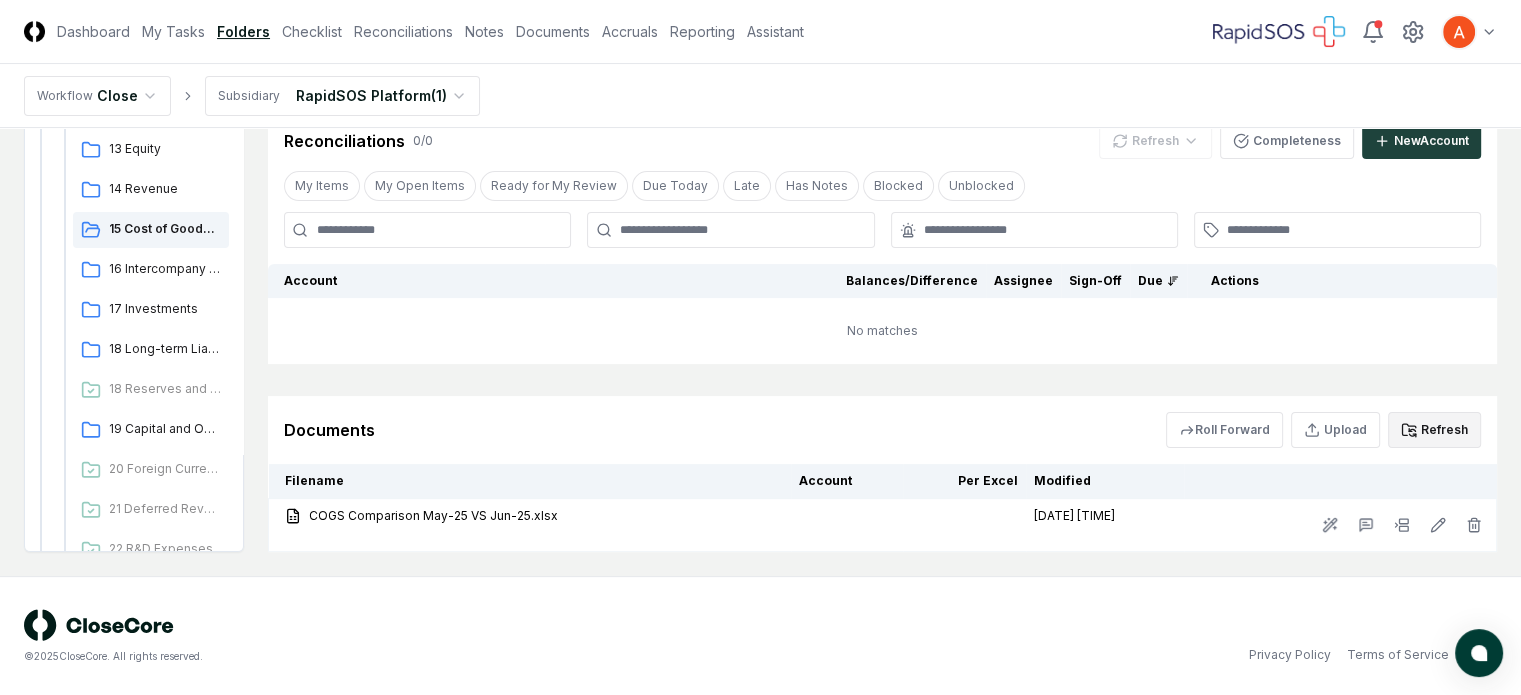 click on "Refresh" at bounding box center [1434, 430] 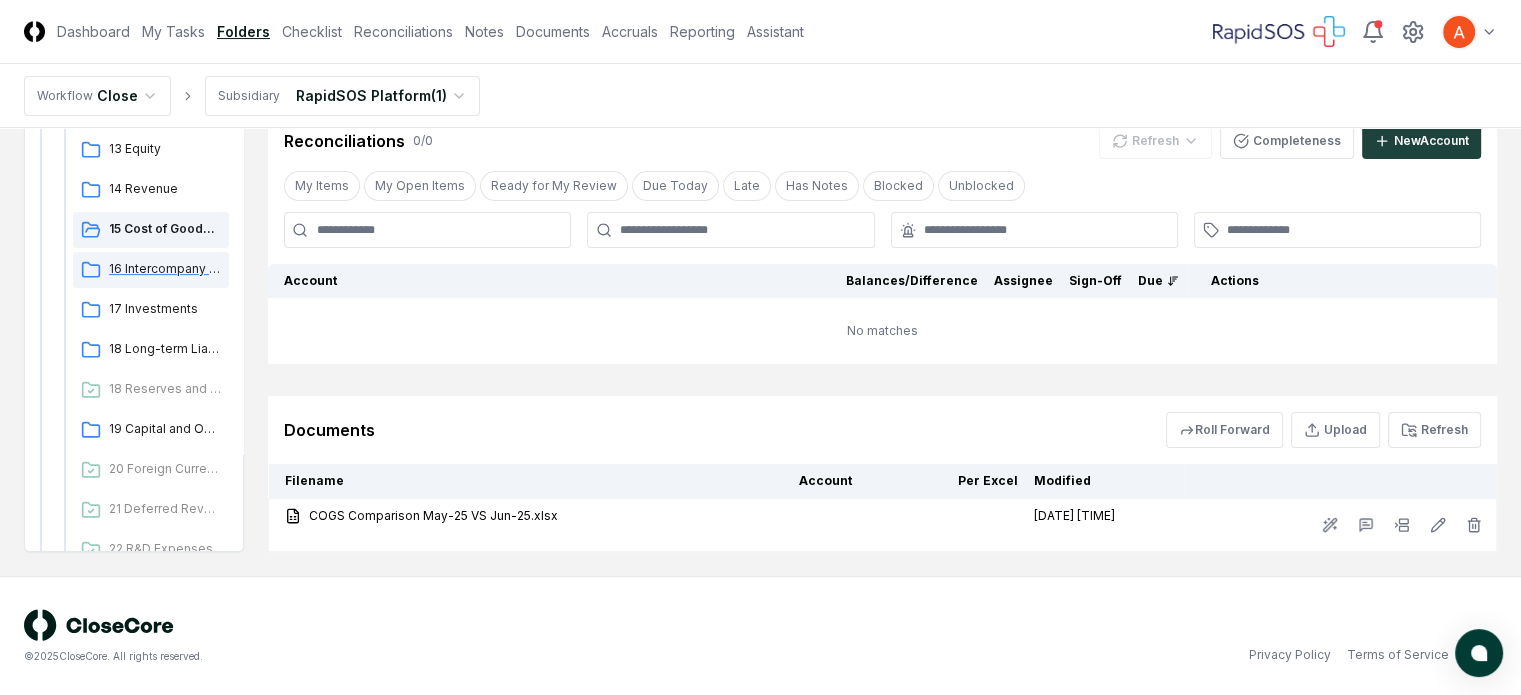 click on "16 Intercompany Transactions" at bounding box center [165, 269] 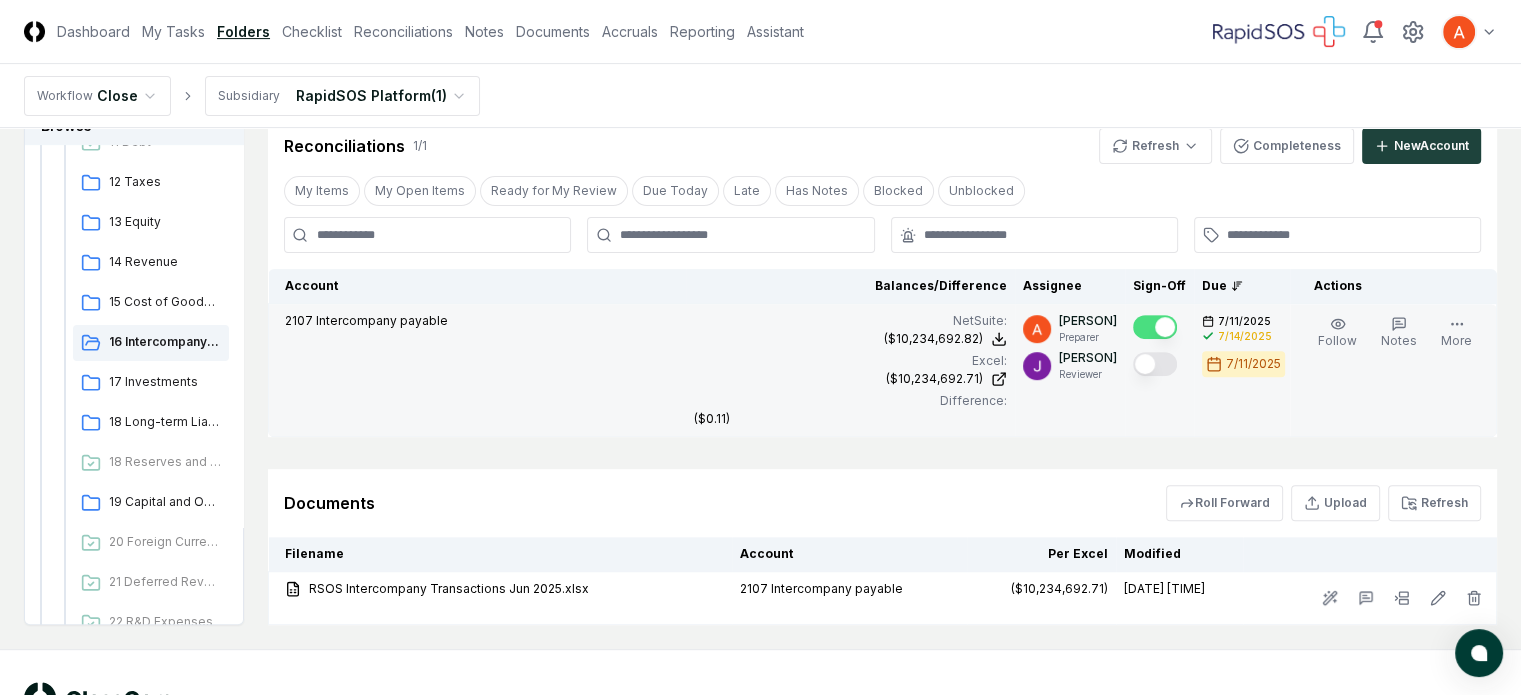 scroll, scrollTop: 680, scrollLeft: 0, axis: vertical 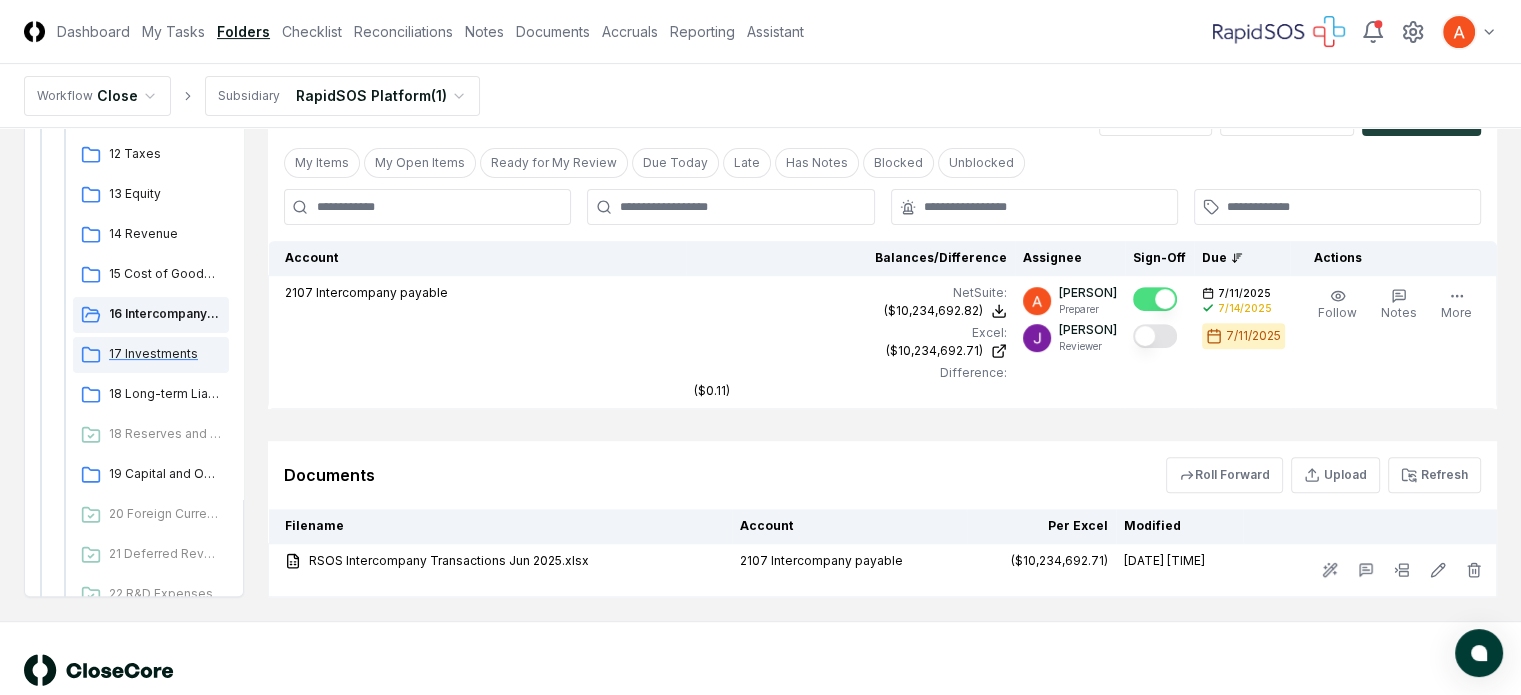 click on "17 Investments" at bounding box center (165, 354) 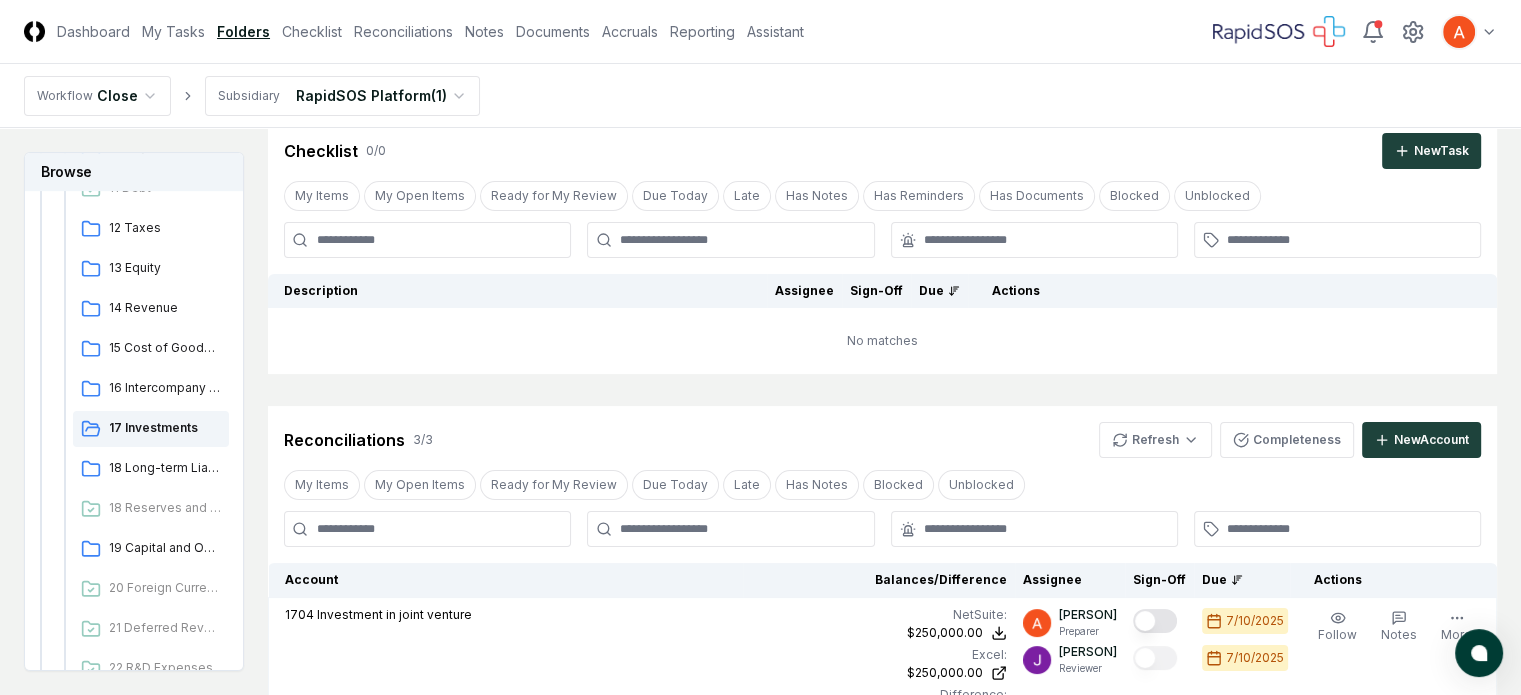 scroll, scrollTop: 300, scrollLeft: 0, axis: vertical 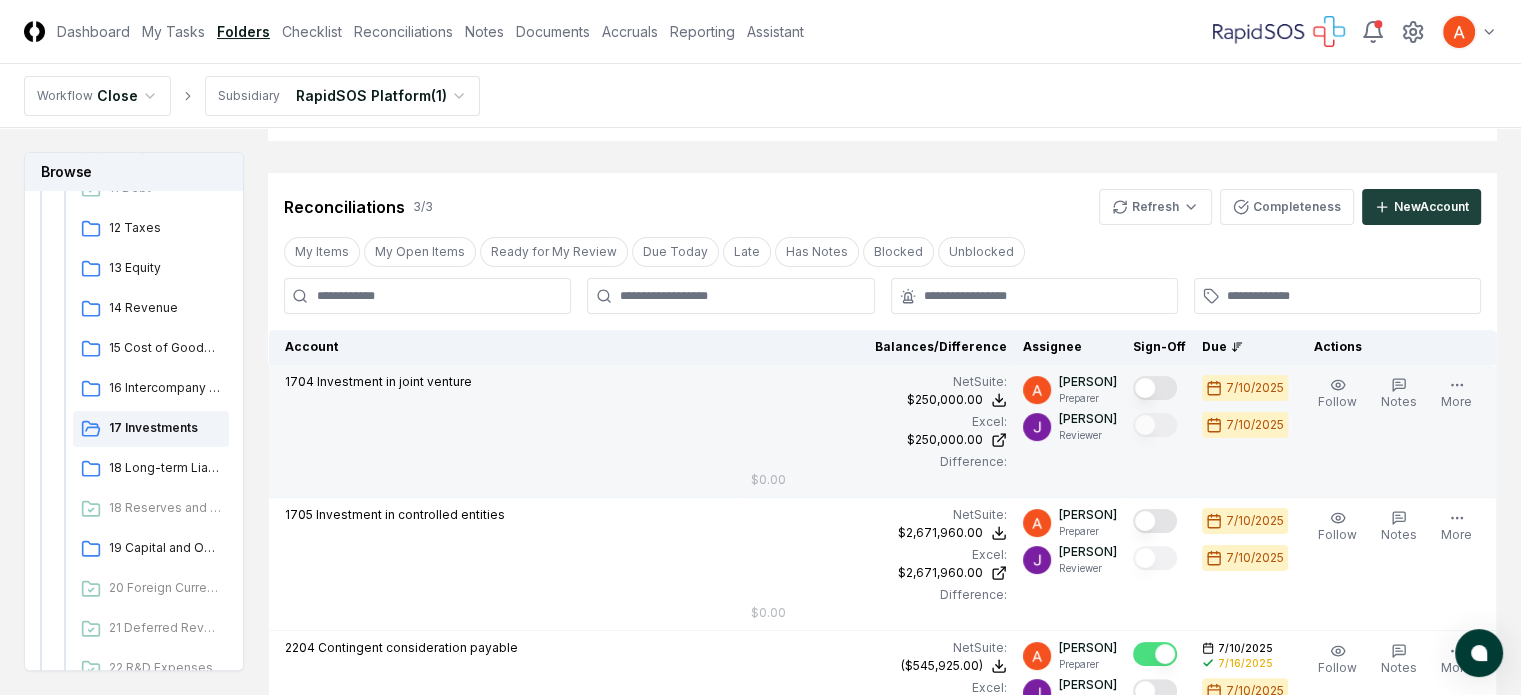 click at bounding box center [1155, 388] 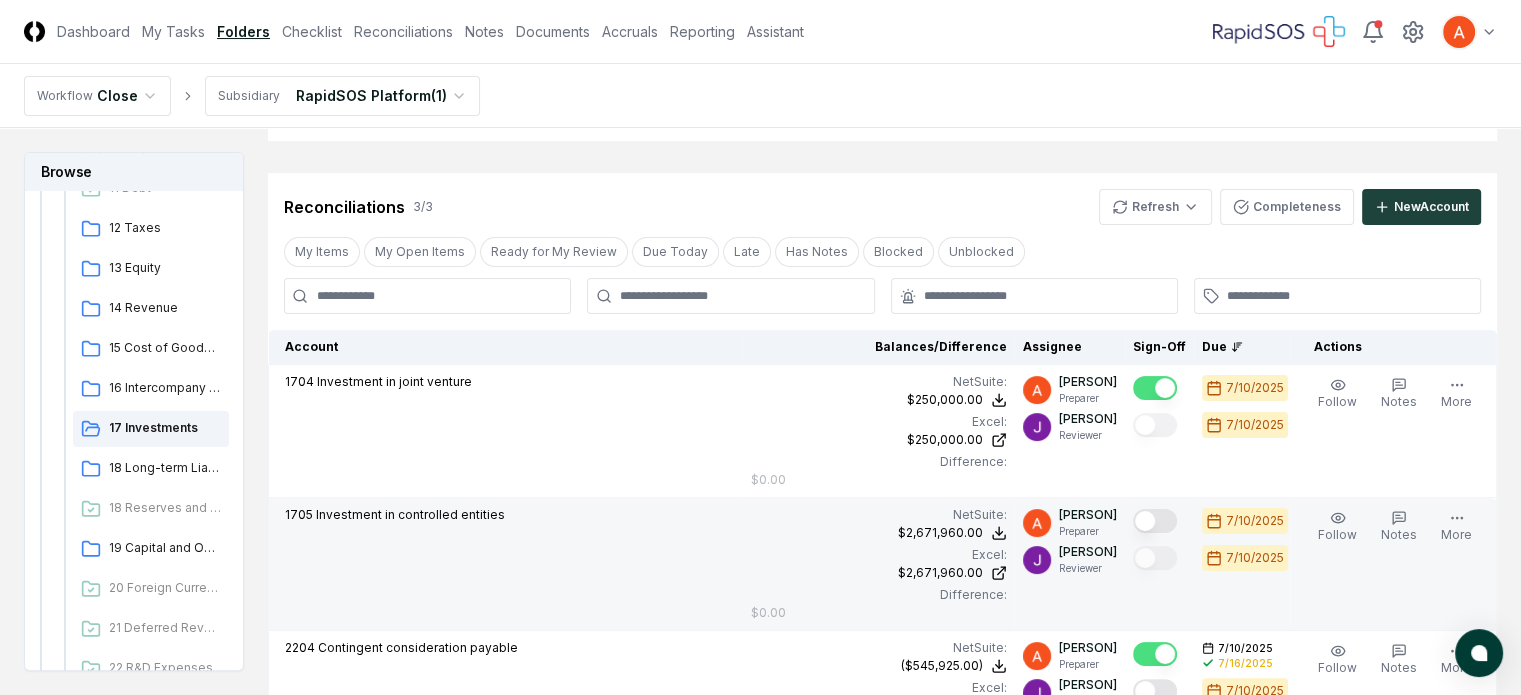 type on "on" 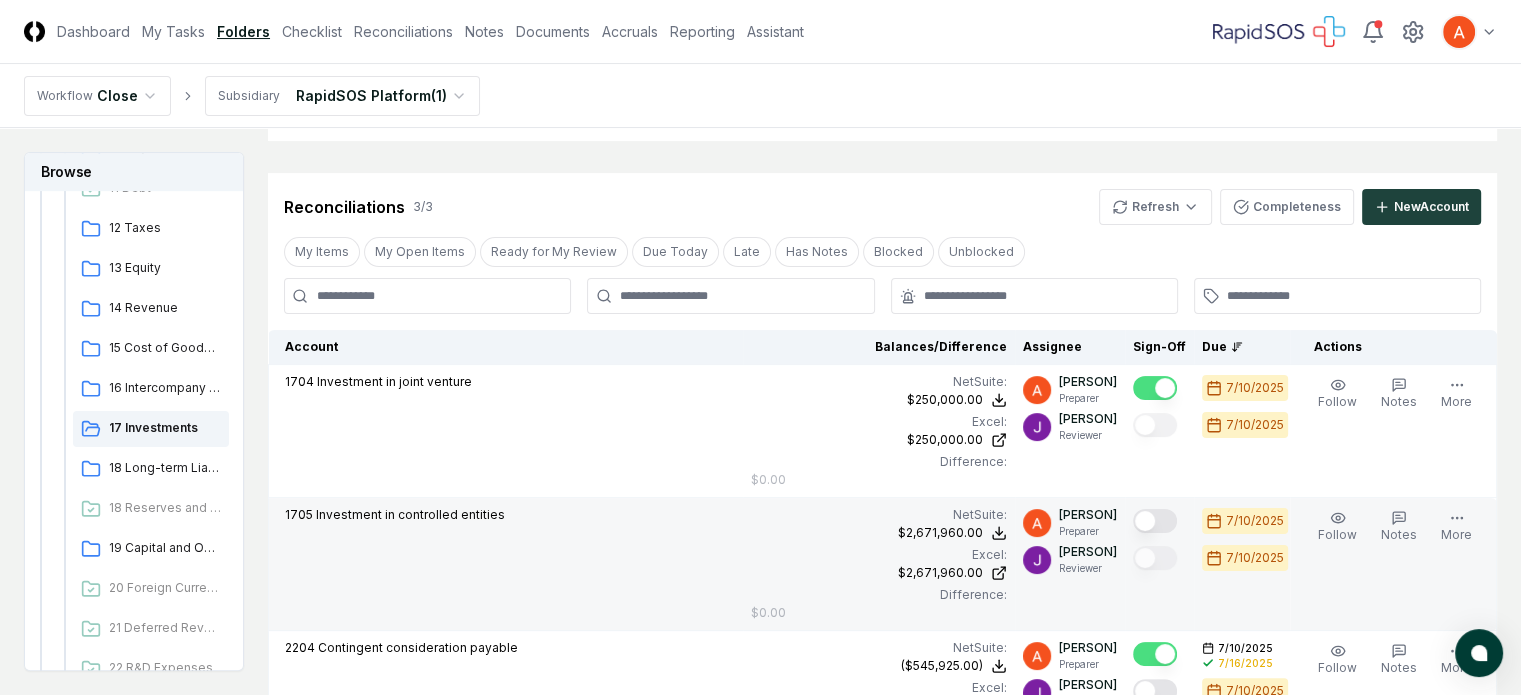 click at bounding box center [1155, 521] 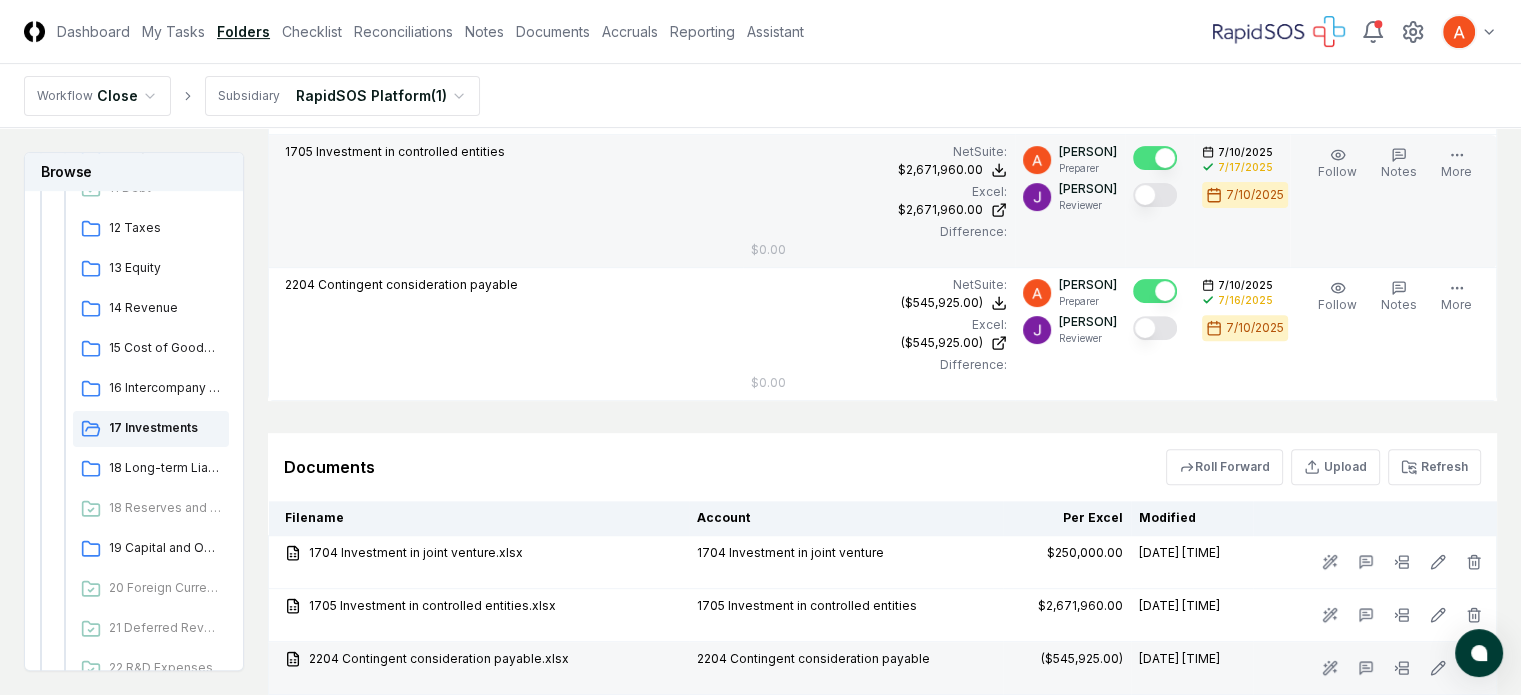 scroll, scrollTop: 681, scrollLeft: 0, axis: vertical 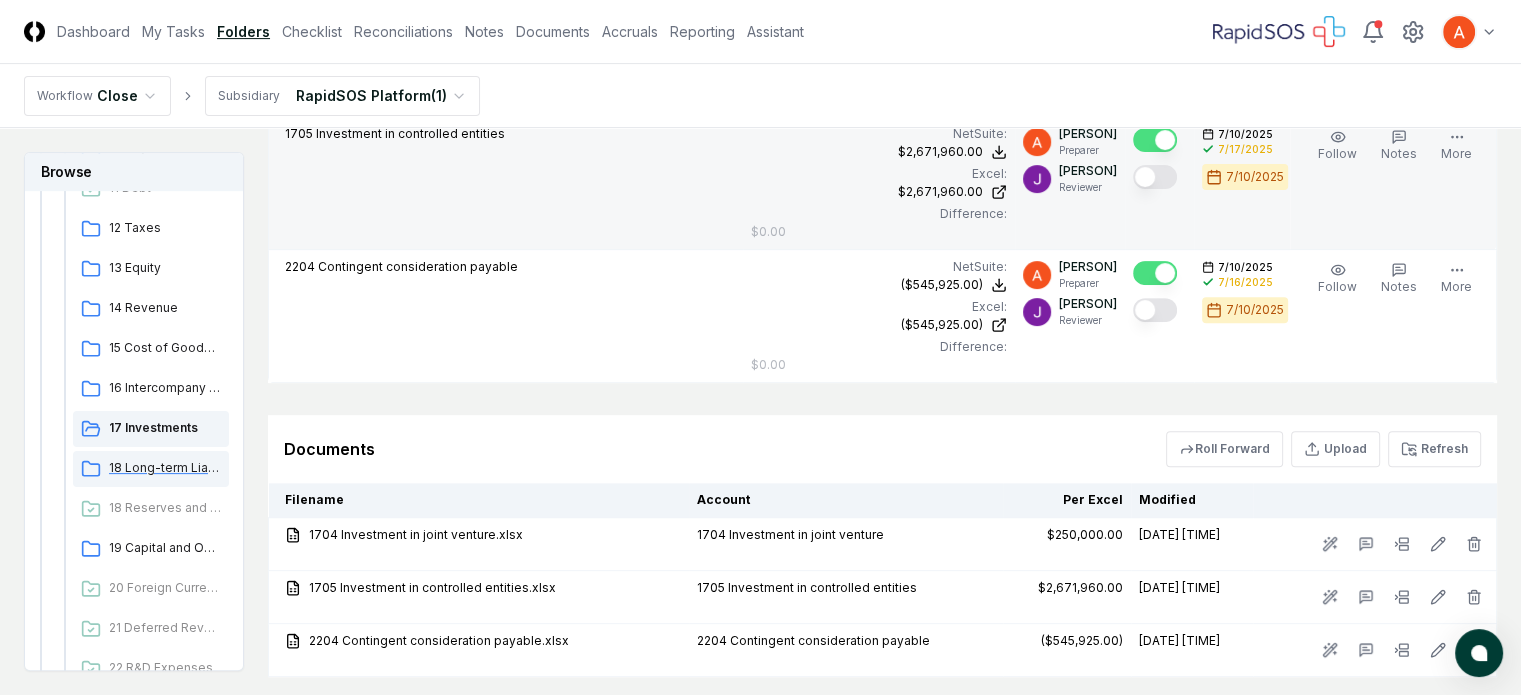 click on "18 Long-term Liabilities" at bounding box center (165, 468) 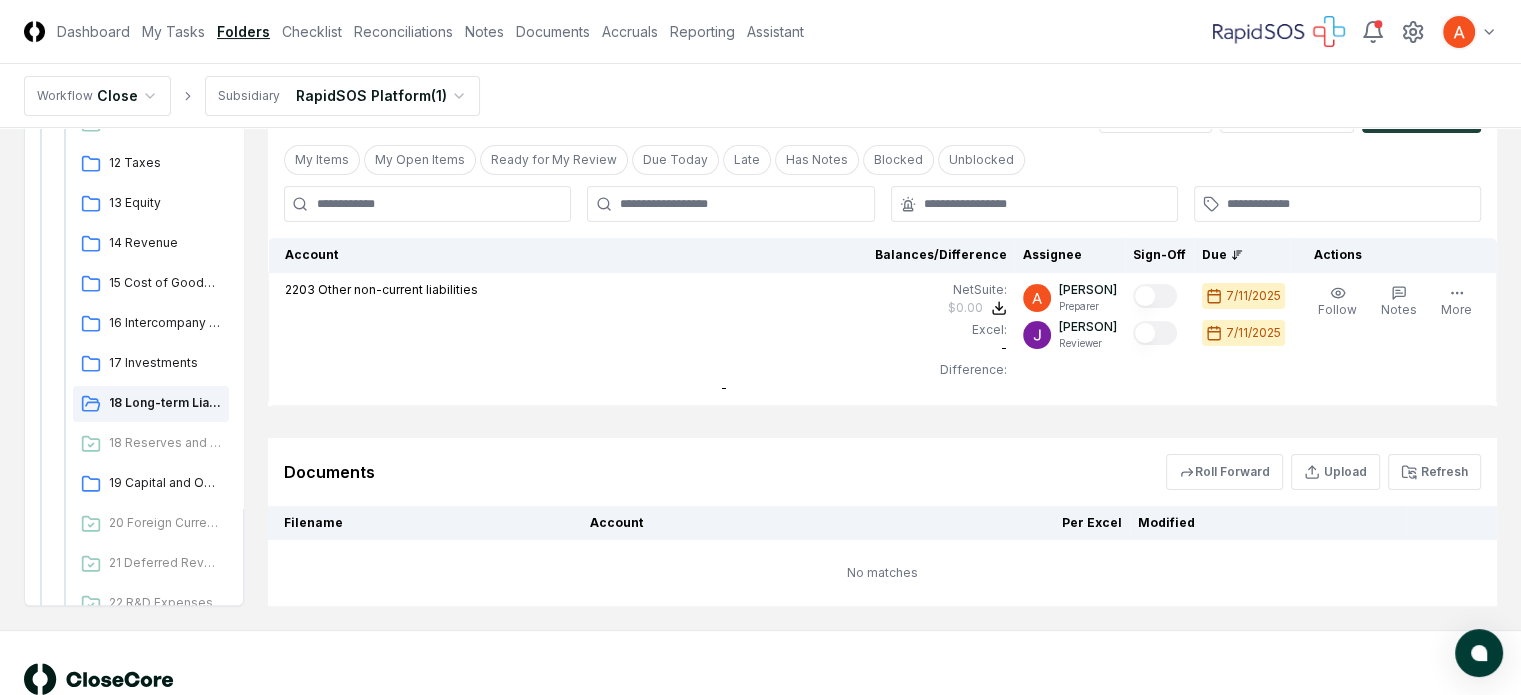 scroll, scrollTop: 400, scrollLeft: 0, axis: vertical 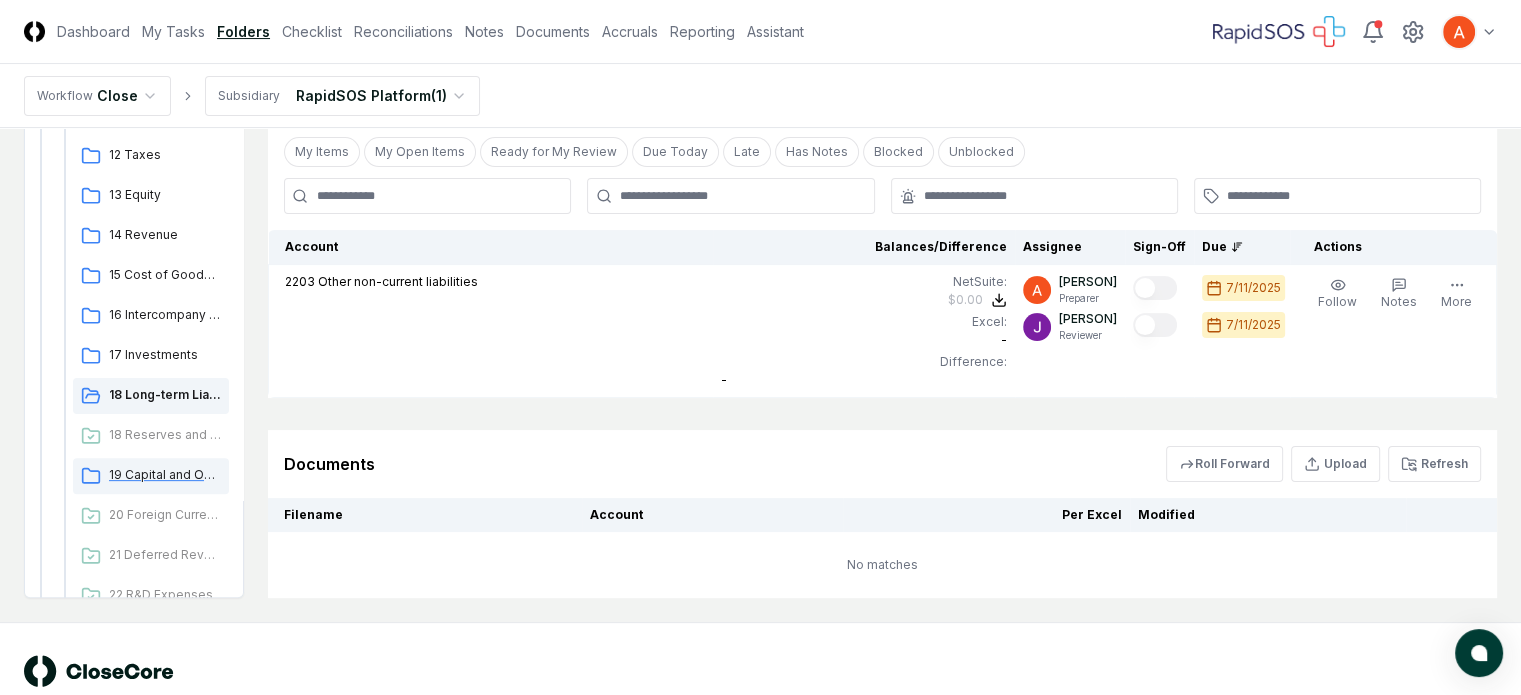 click on "19 Capital and Operating Leases" at bounding box center (165, 475) 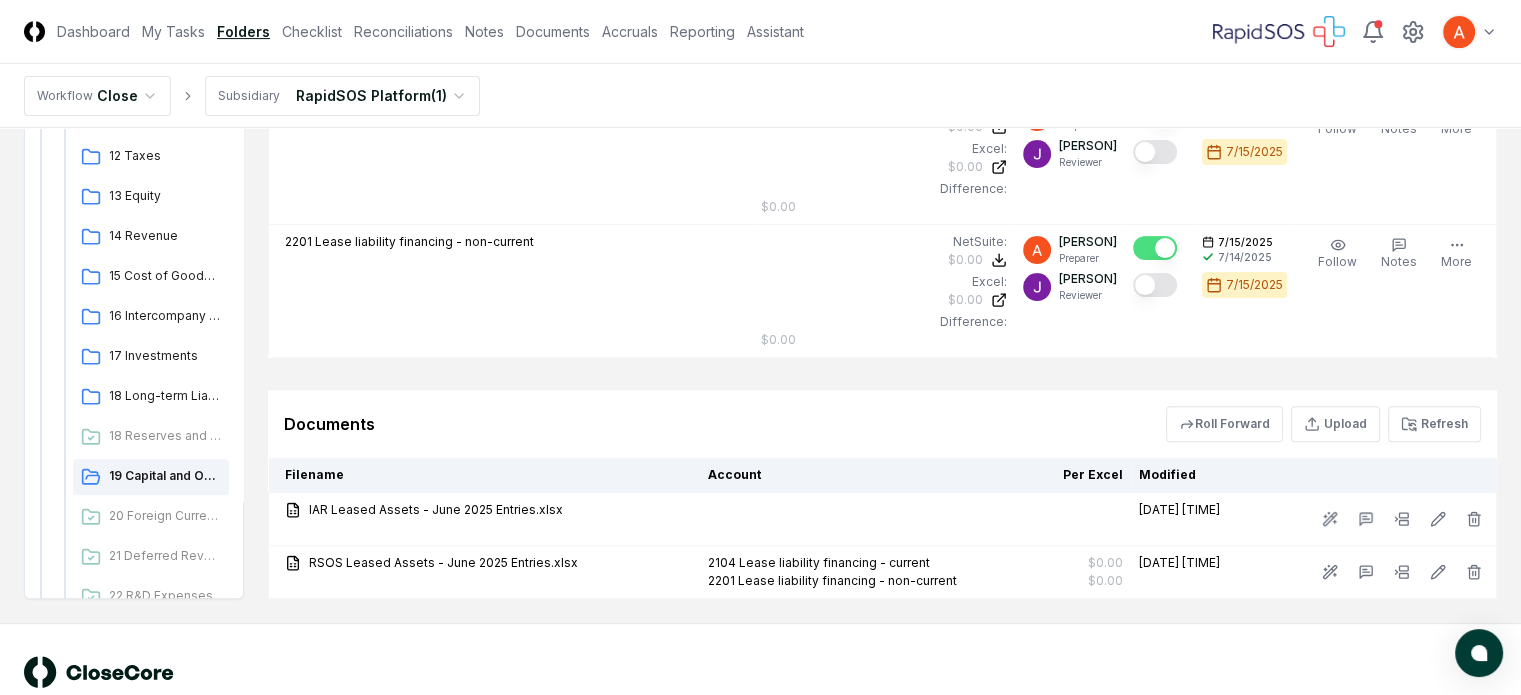 scroll, scrollTop: 599, scrollLeft: 0, axis: vertical 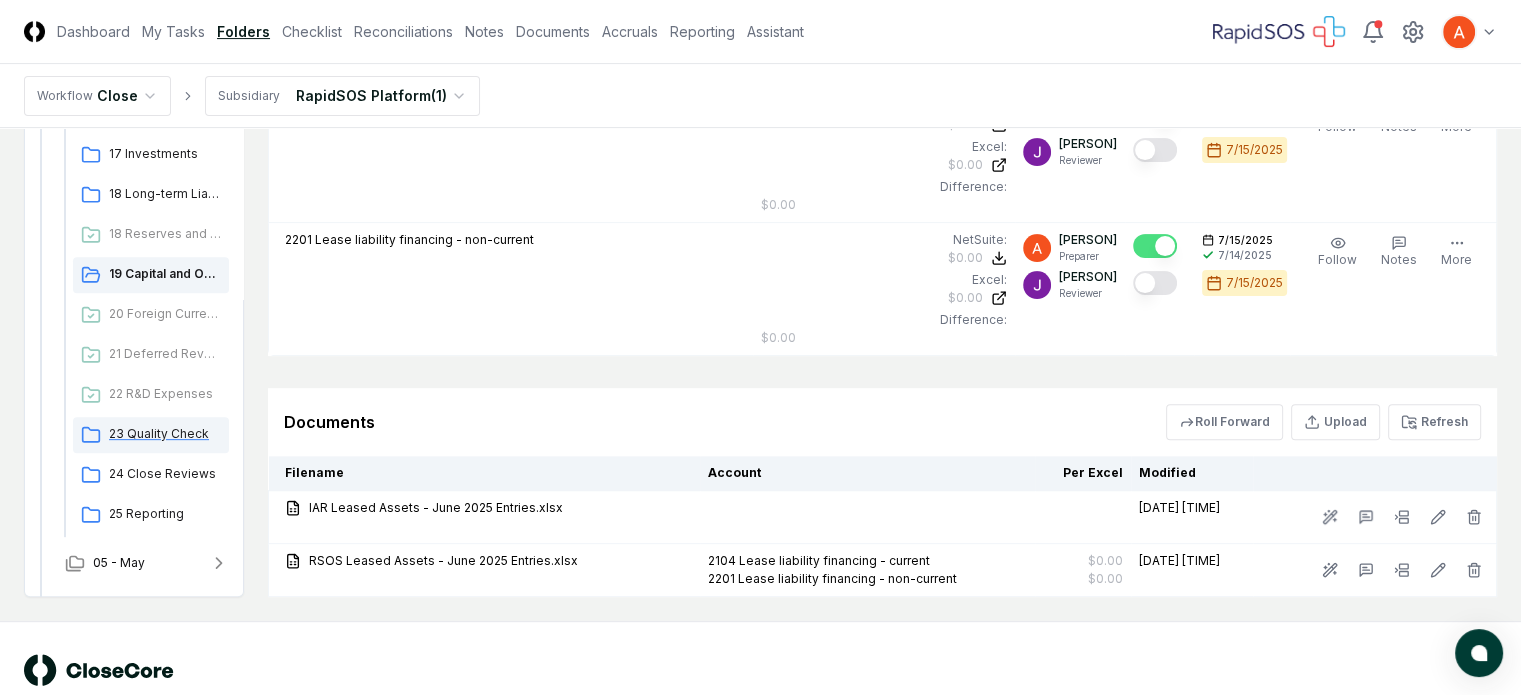 click on "23 Quality Check" at bounding box center [165, 434] 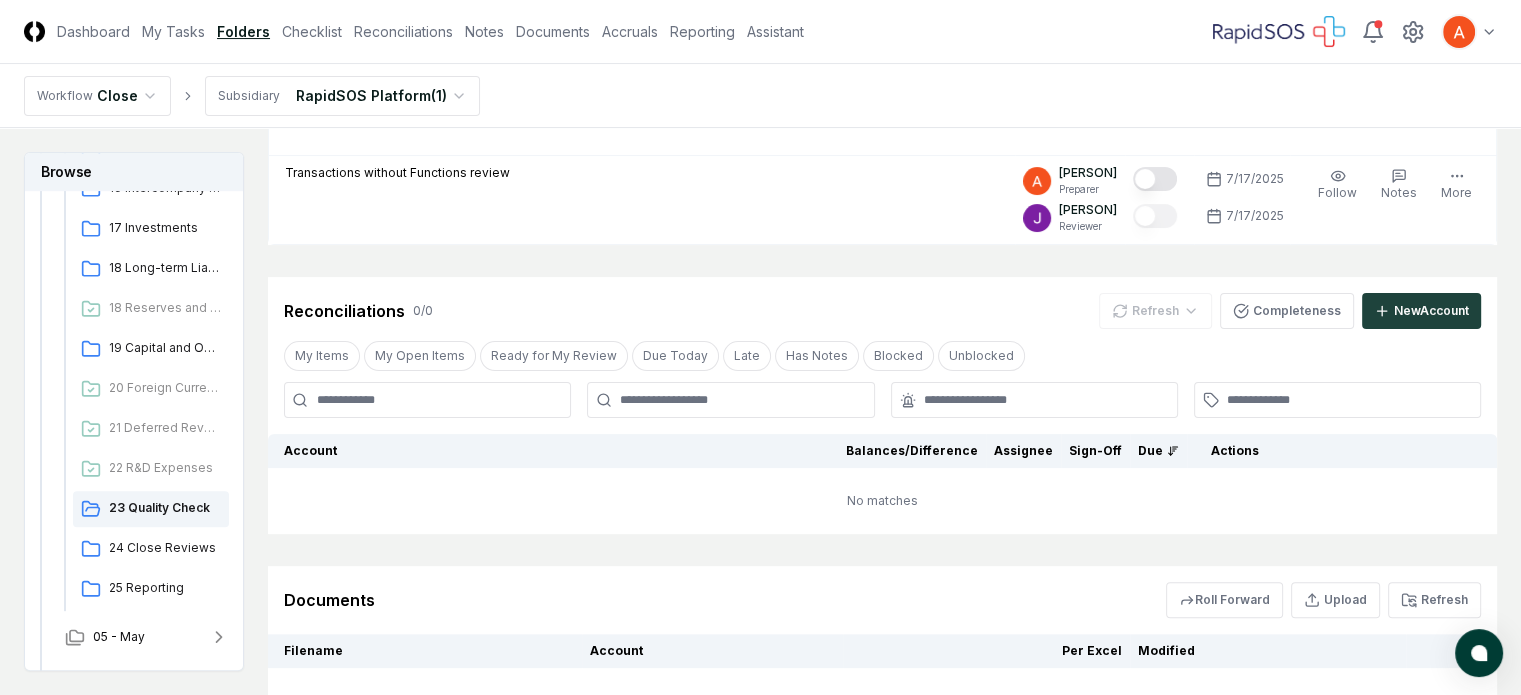 scroll, scrollTop: 400, scrollLeft: 0, axis: vertical 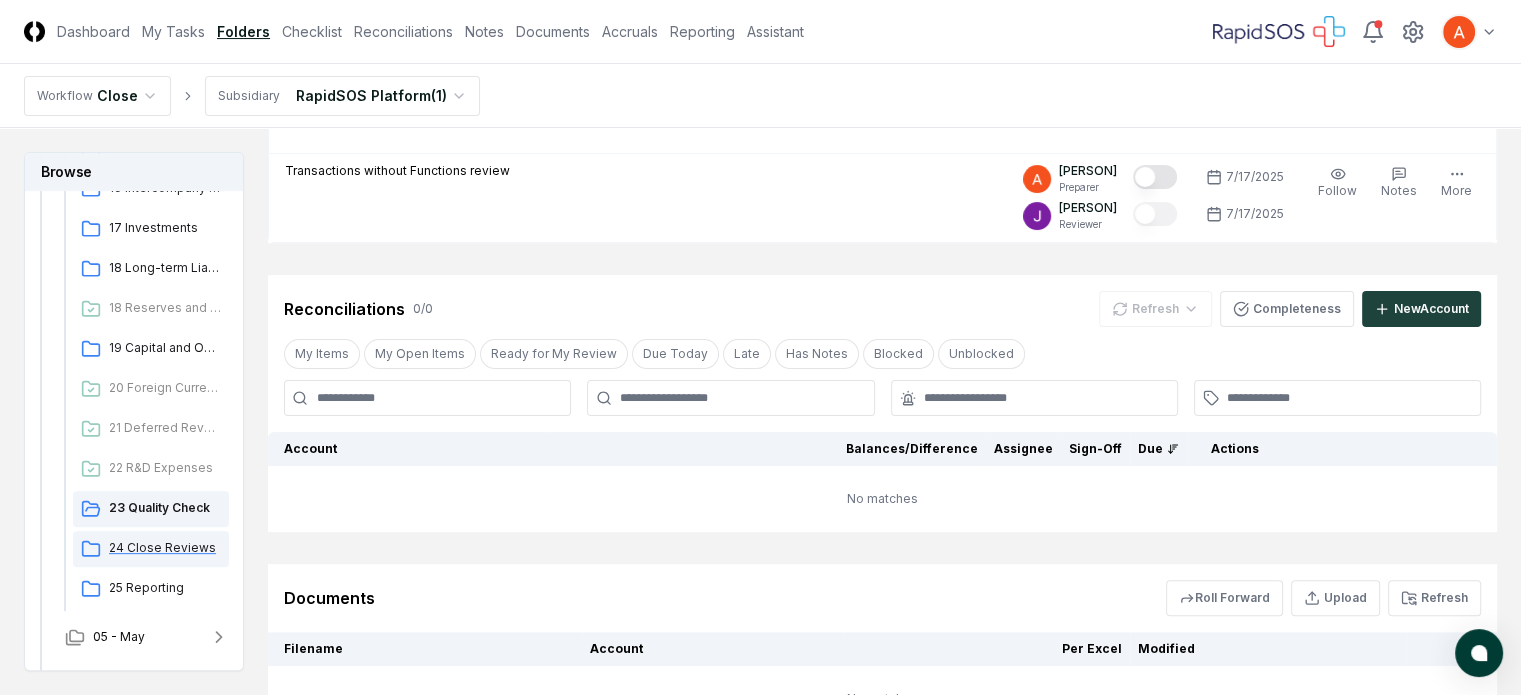 click on "24 Close Reviews" at bounding box center [165, 548] 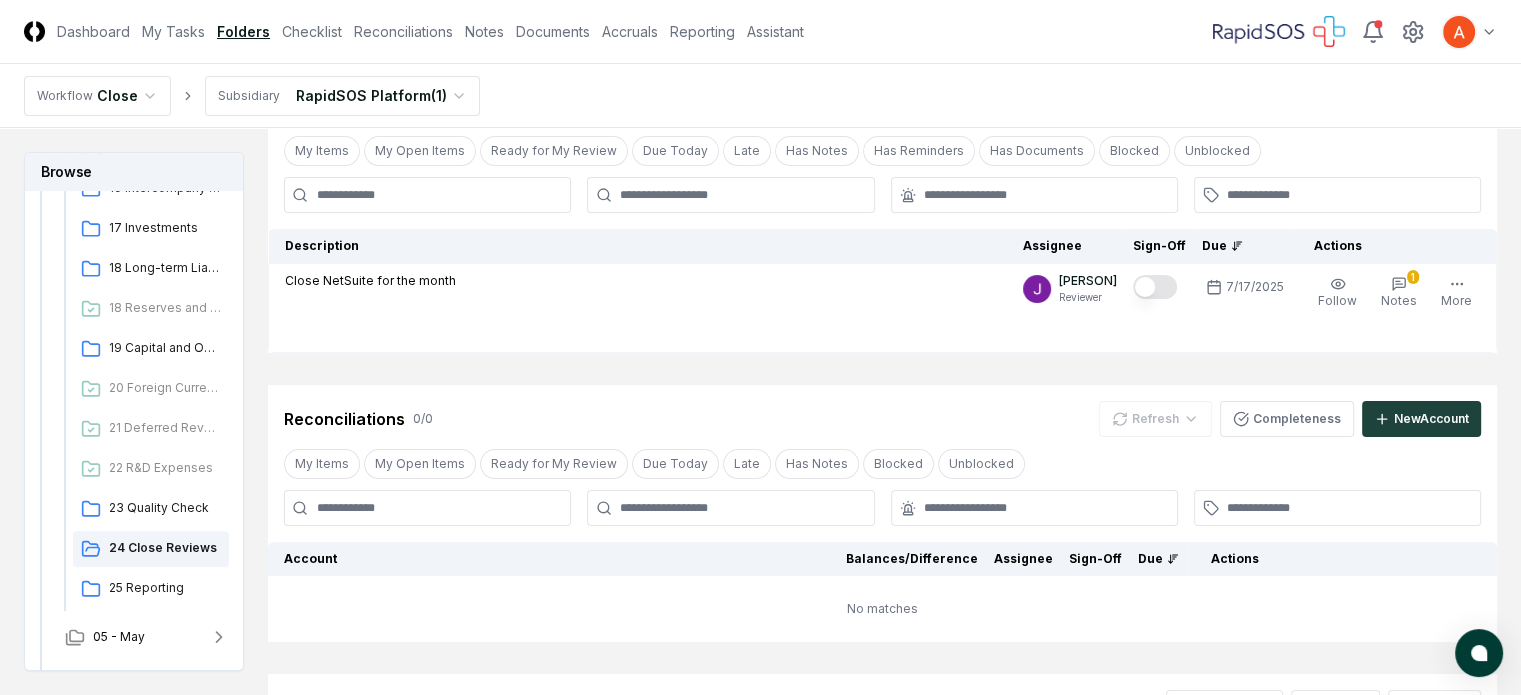 scroll, scrollTop: 100, scrollLeft: 0, axis: vertical 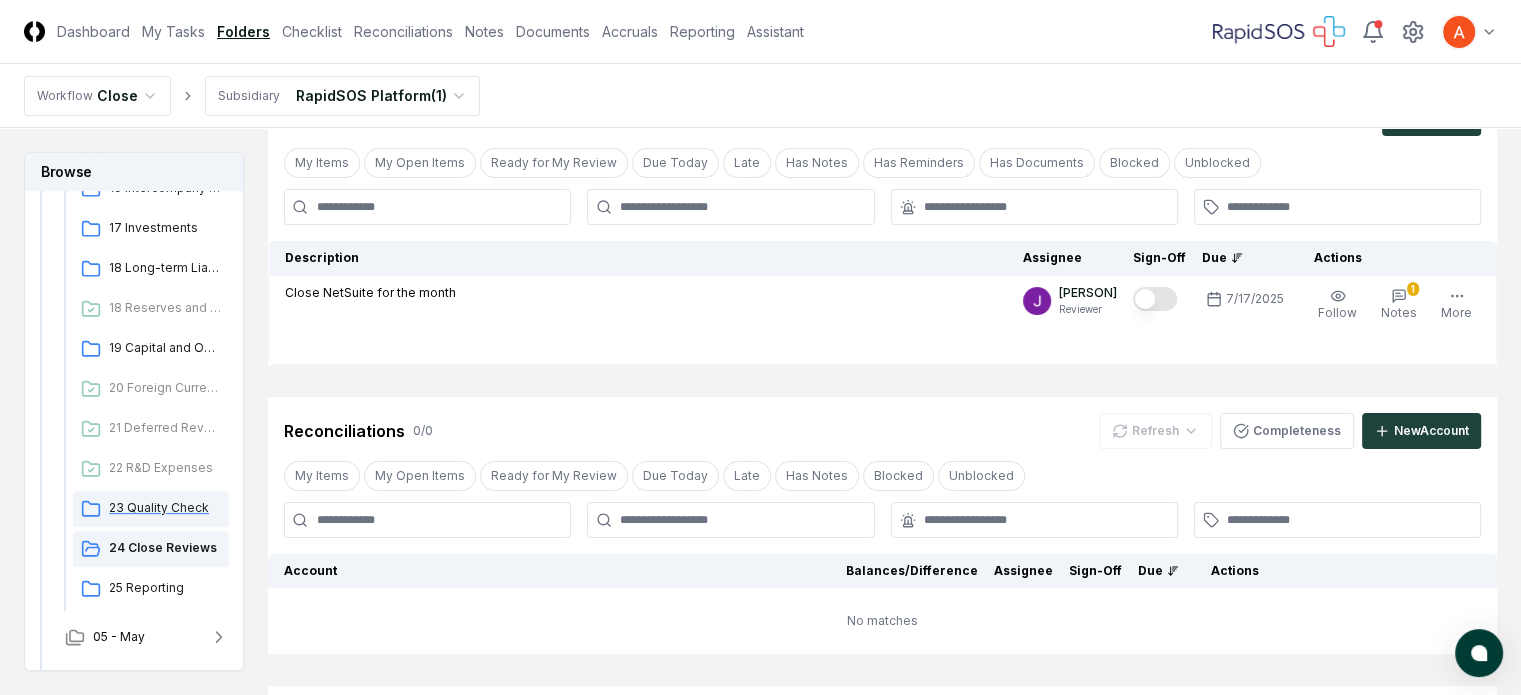 click on "23 Quality Check" at bounding box center (165, 508) 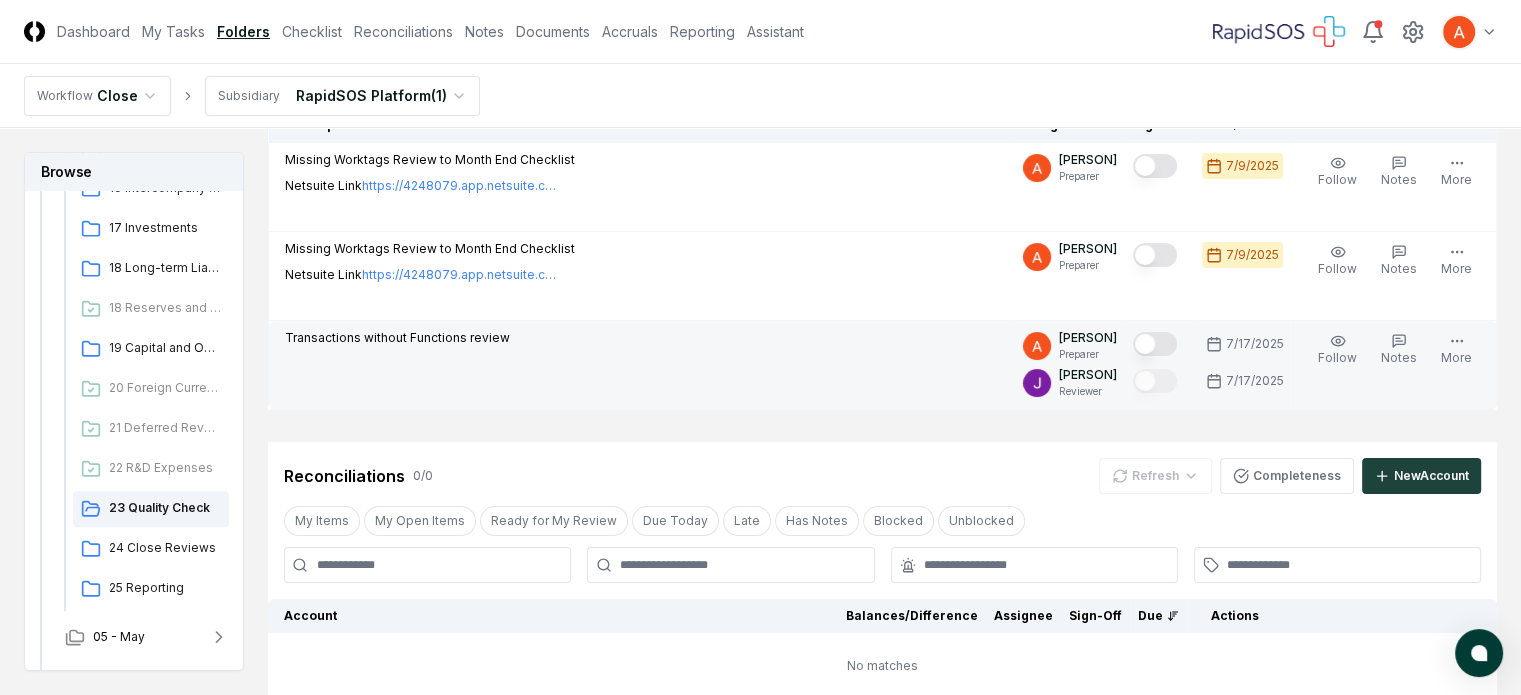 scroll, scrollTop: 100, scrollLeft: 0, axis: vertical 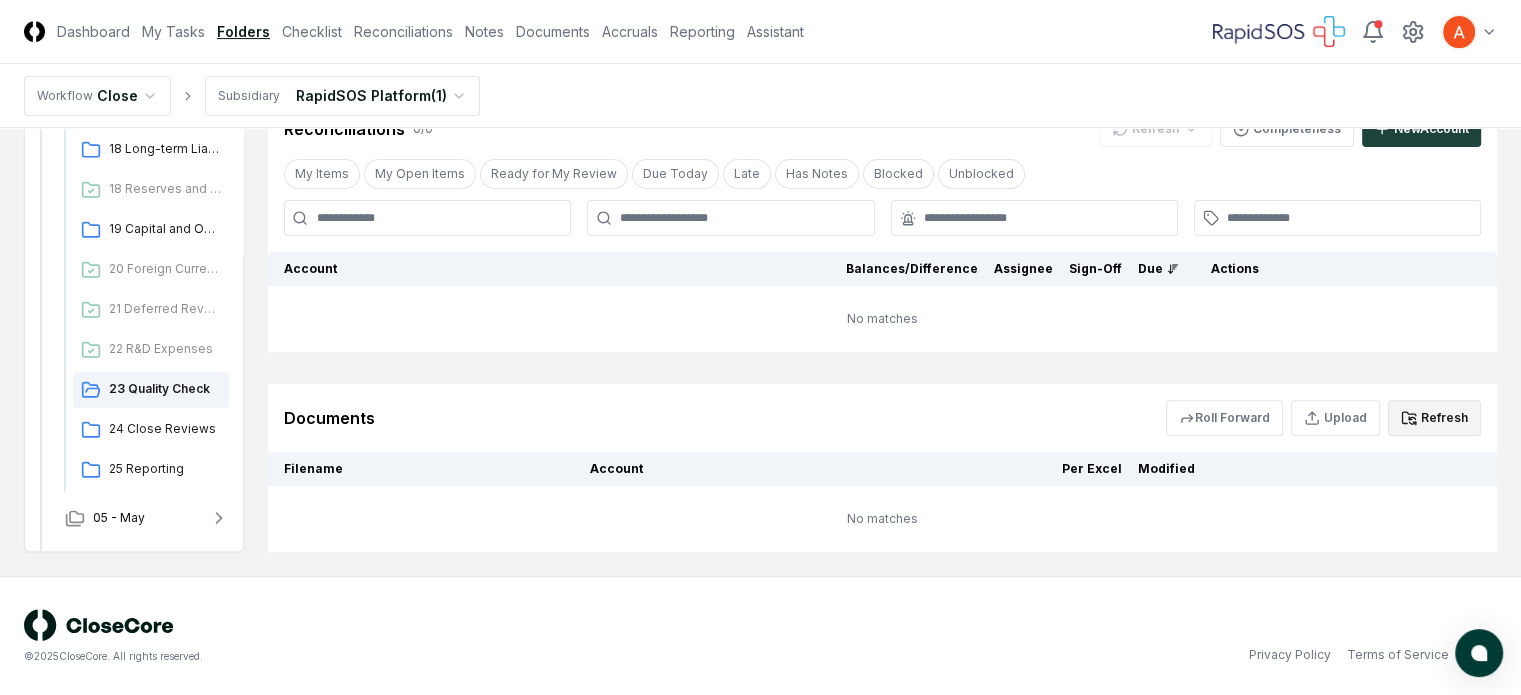 click on "Refresh" at bounding box center (1434, 418) 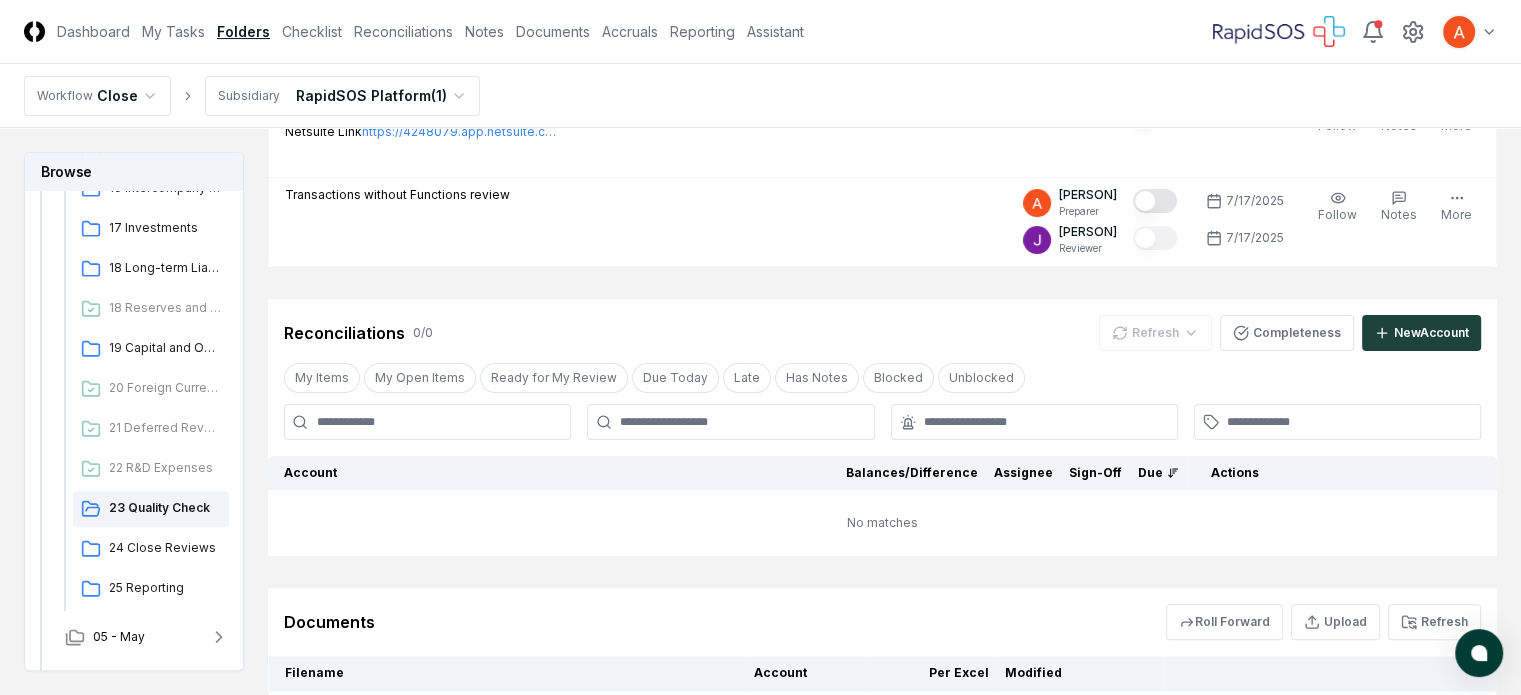 scroll, scrollTop: 368, scrollLeft: 0, axis: vertical 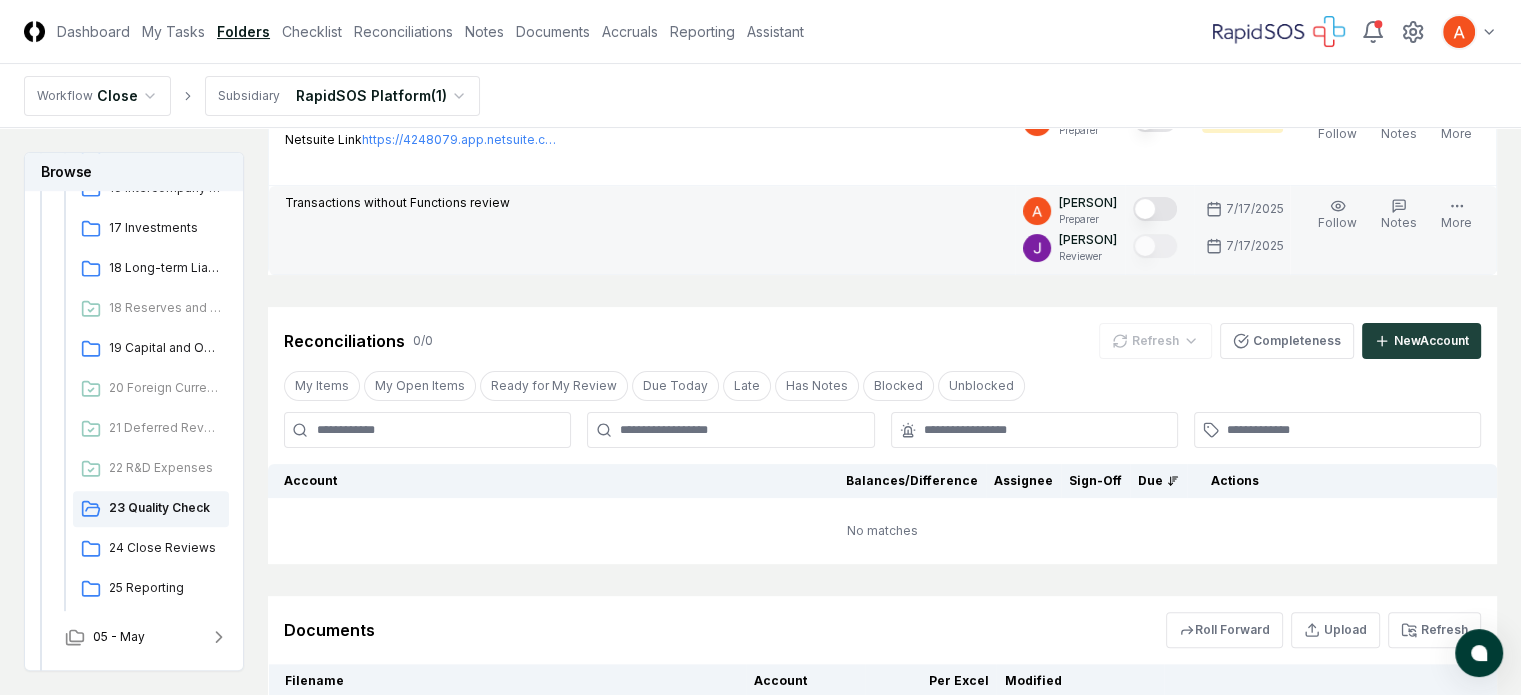 click at bounding box center (1155, 209) 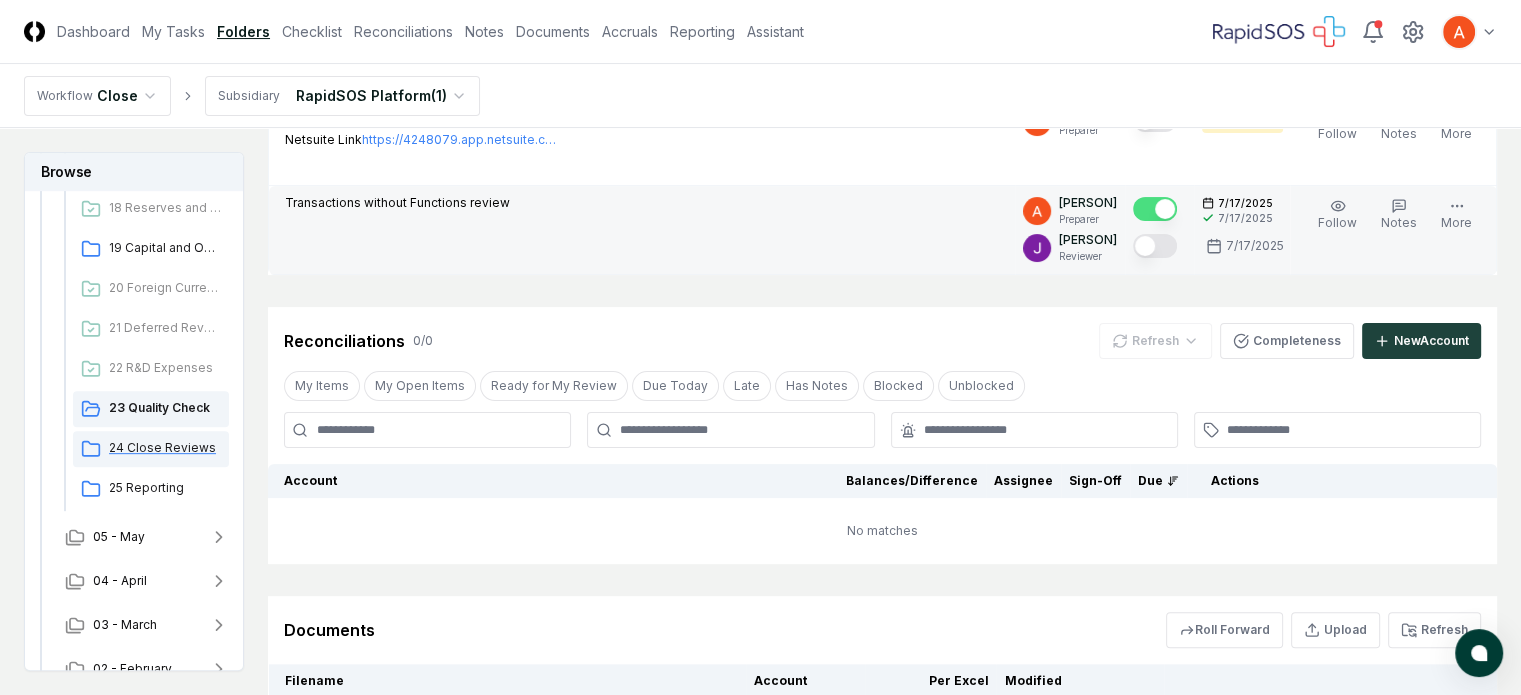 scroll, scrollTop: 1012, scrollLeft: 0, axis: vertical 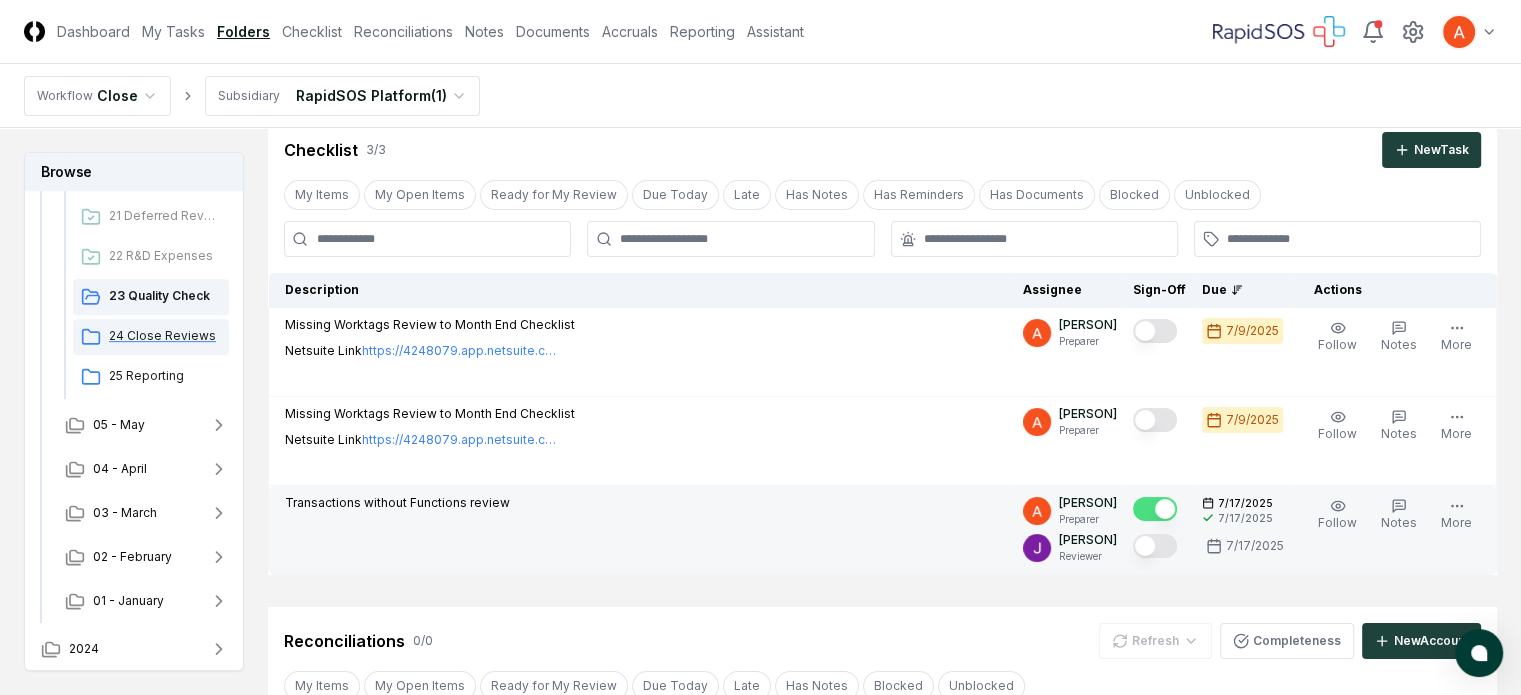 click on "24 Close Reviews" at bounding box center [165, 336] 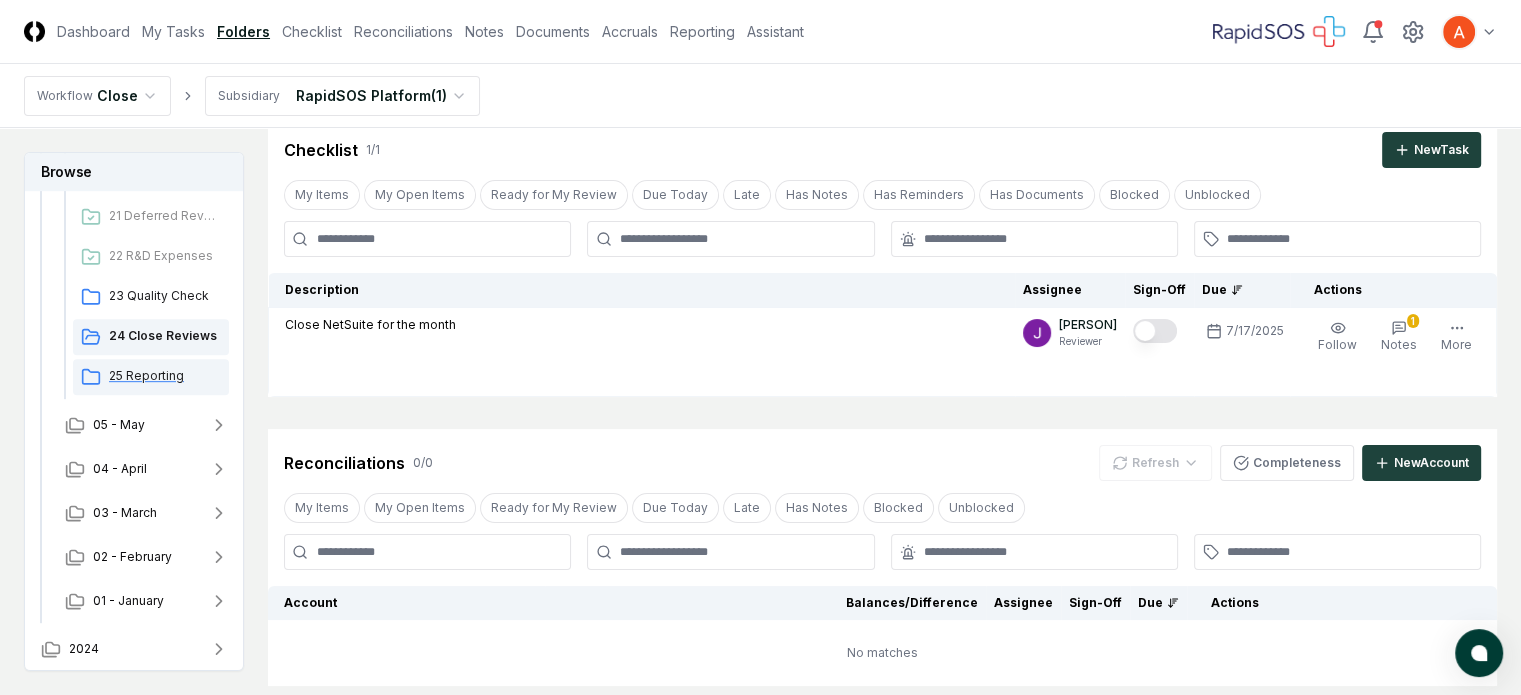 click on "25 Reporting" at bounding box center [165, 376] 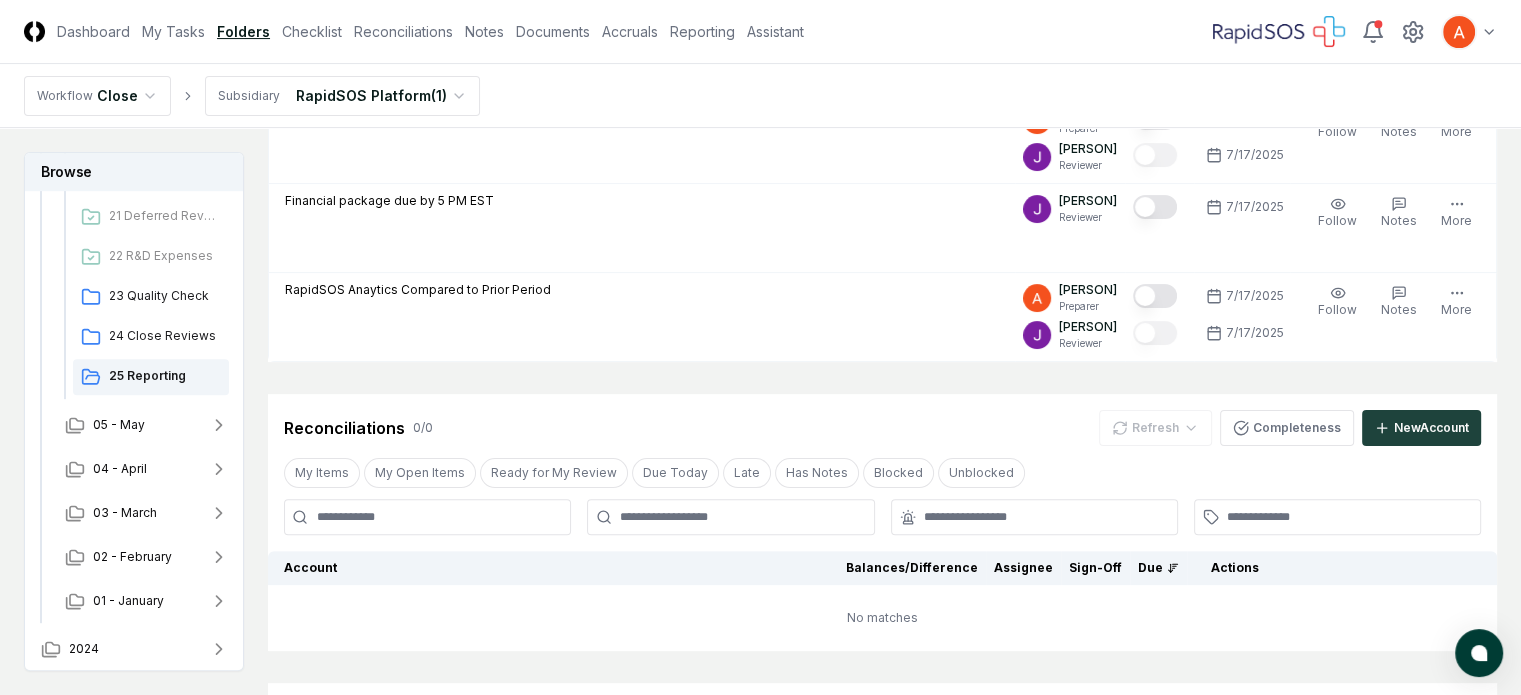 scroll, scrollTop: 468, scrollLeft: 0, axis: vertical 